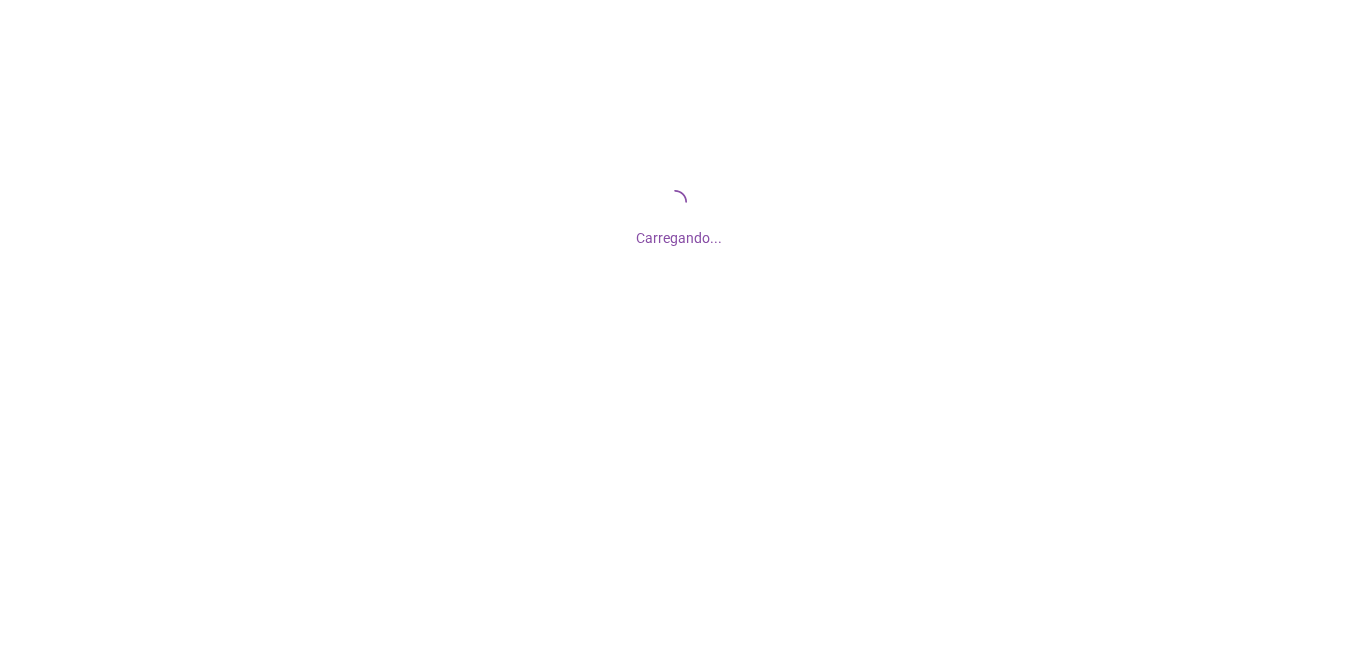 scroll, scrollTop: 0, scrollLeft: 0, axis: both 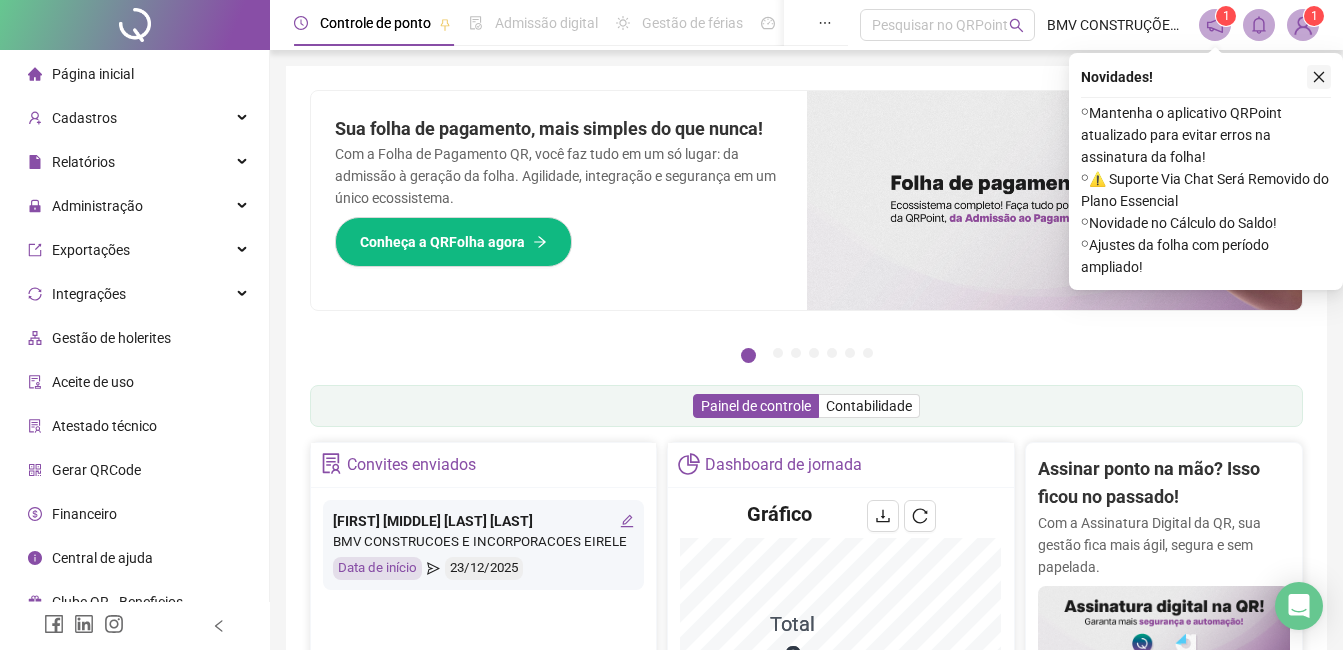 click at bounding box center [1319, 77] 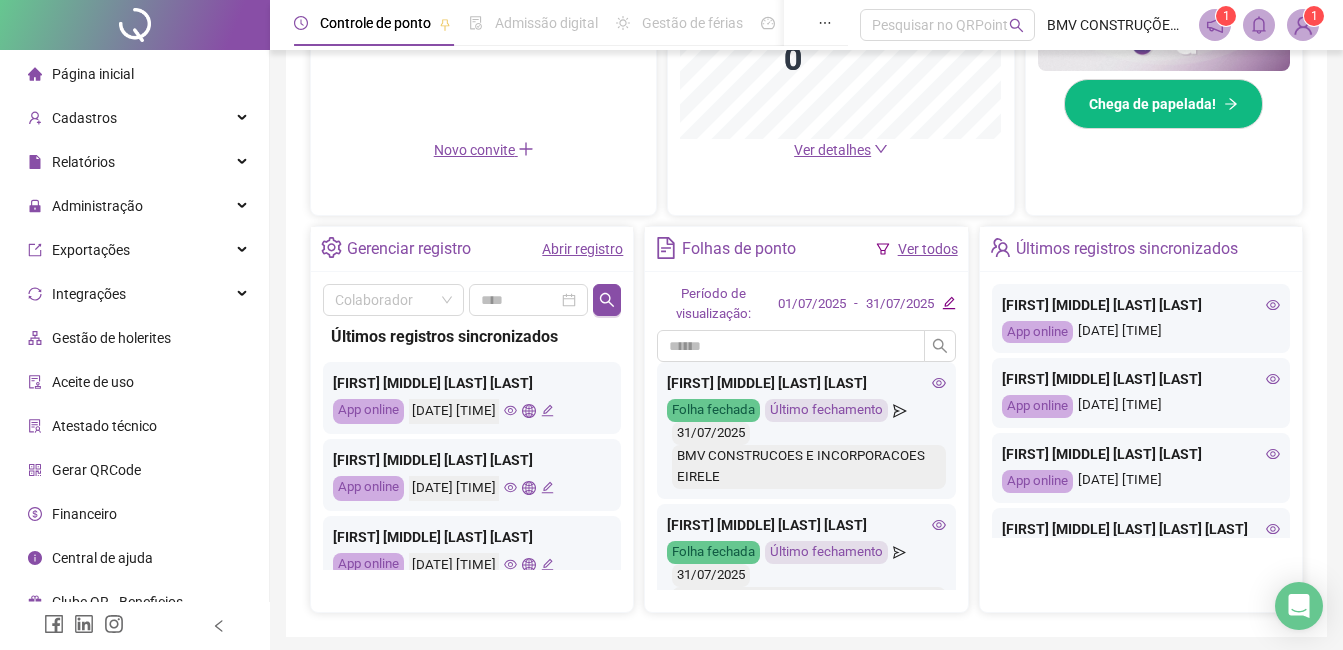 scroll, scrollTop: 600, scrollLeft: 0, axis: vertical 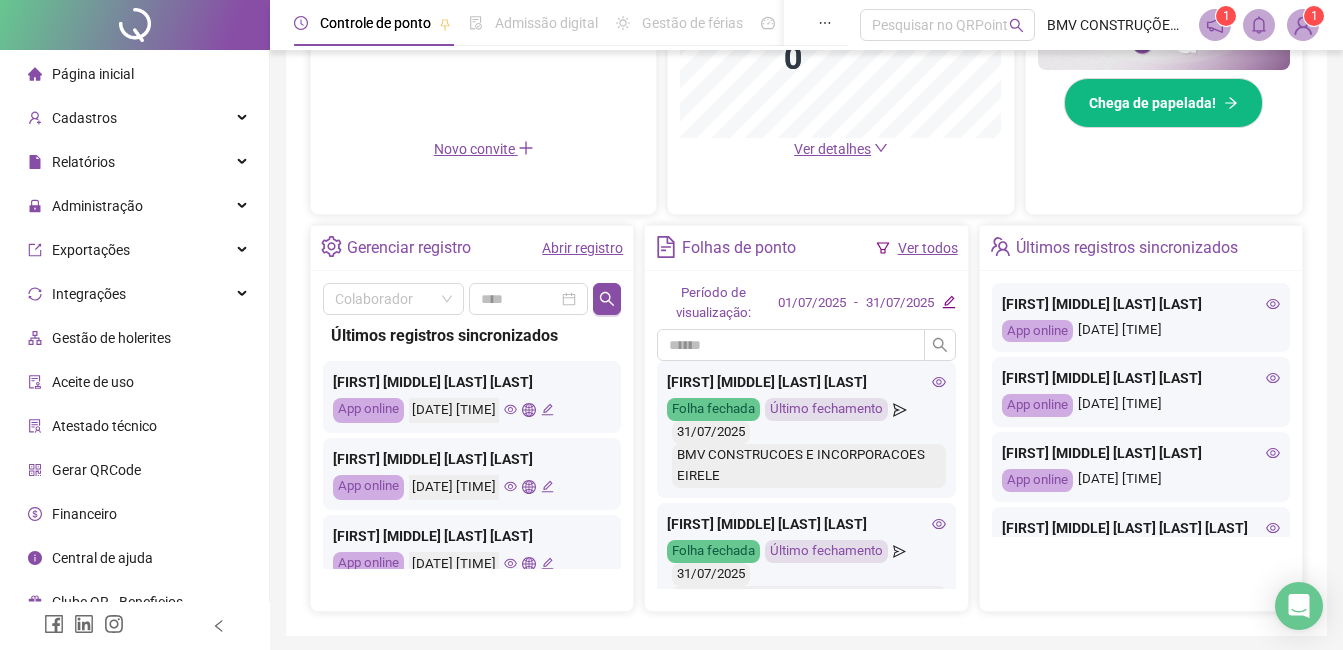 click 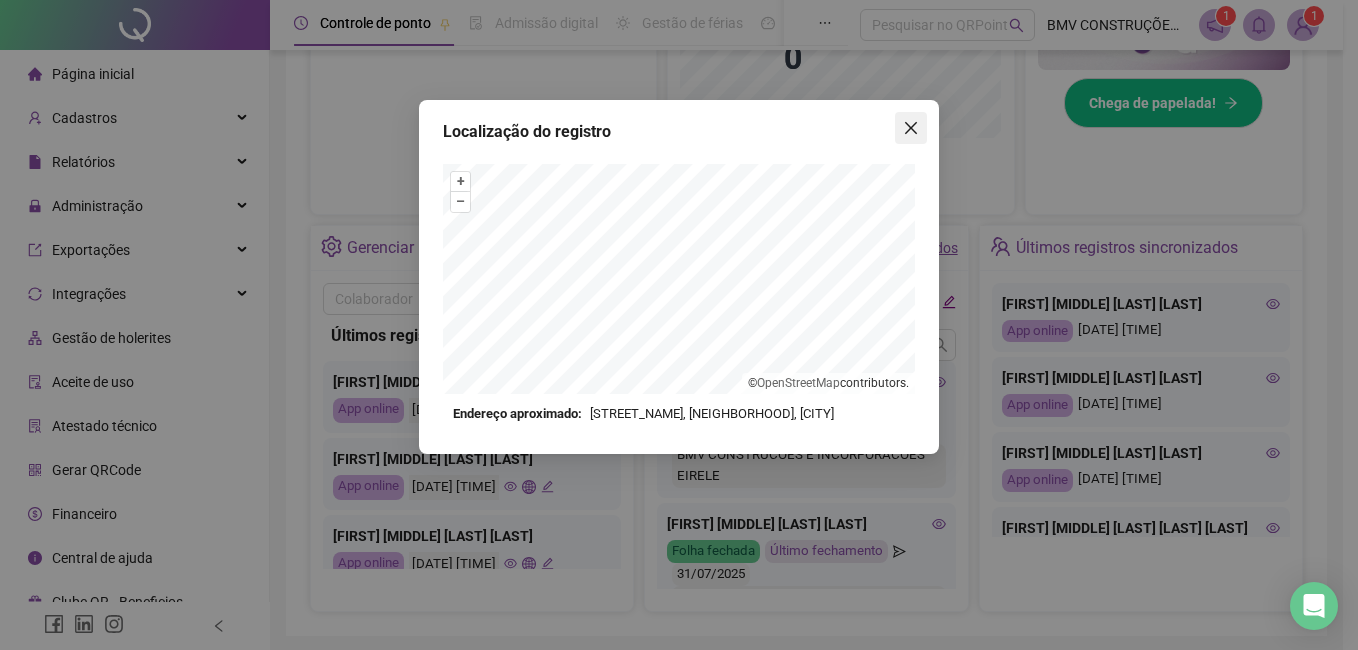 drag, startPoint x: 888, startPoint y: 138, endPoint x: 898, endPoint y: 134, distance: 10.770329 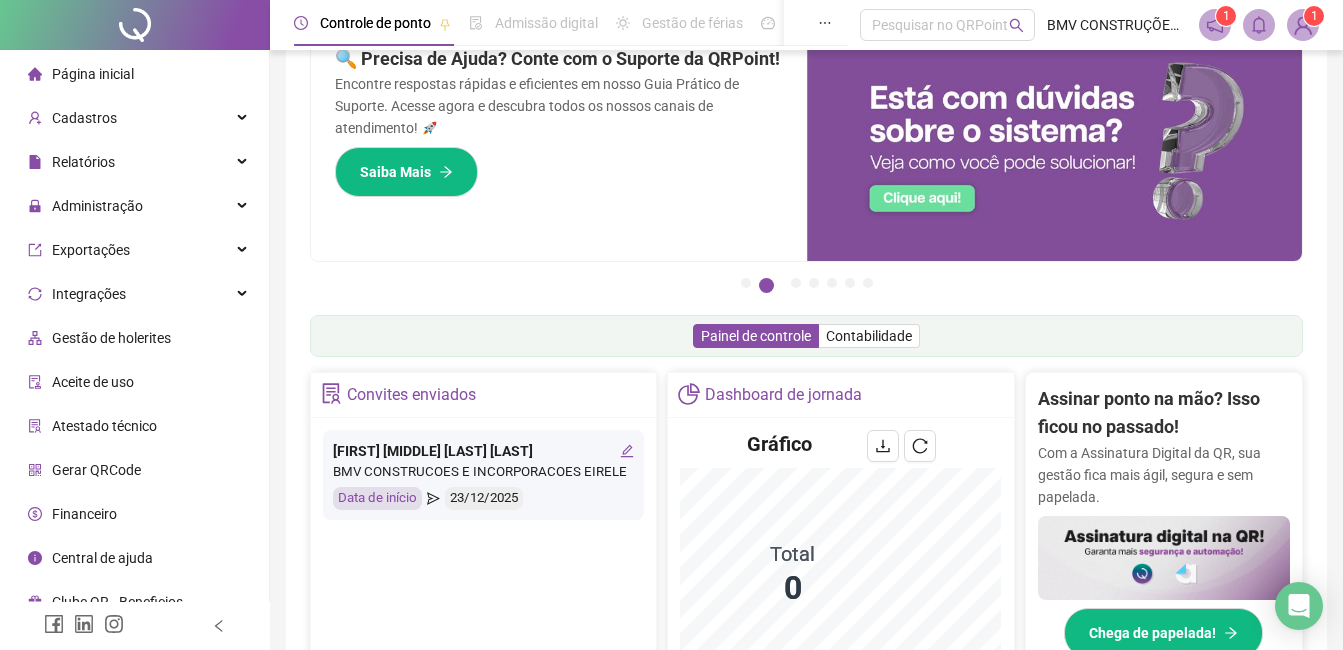scroll, scrollTop: 0, scrollLeft: 0, axis: both 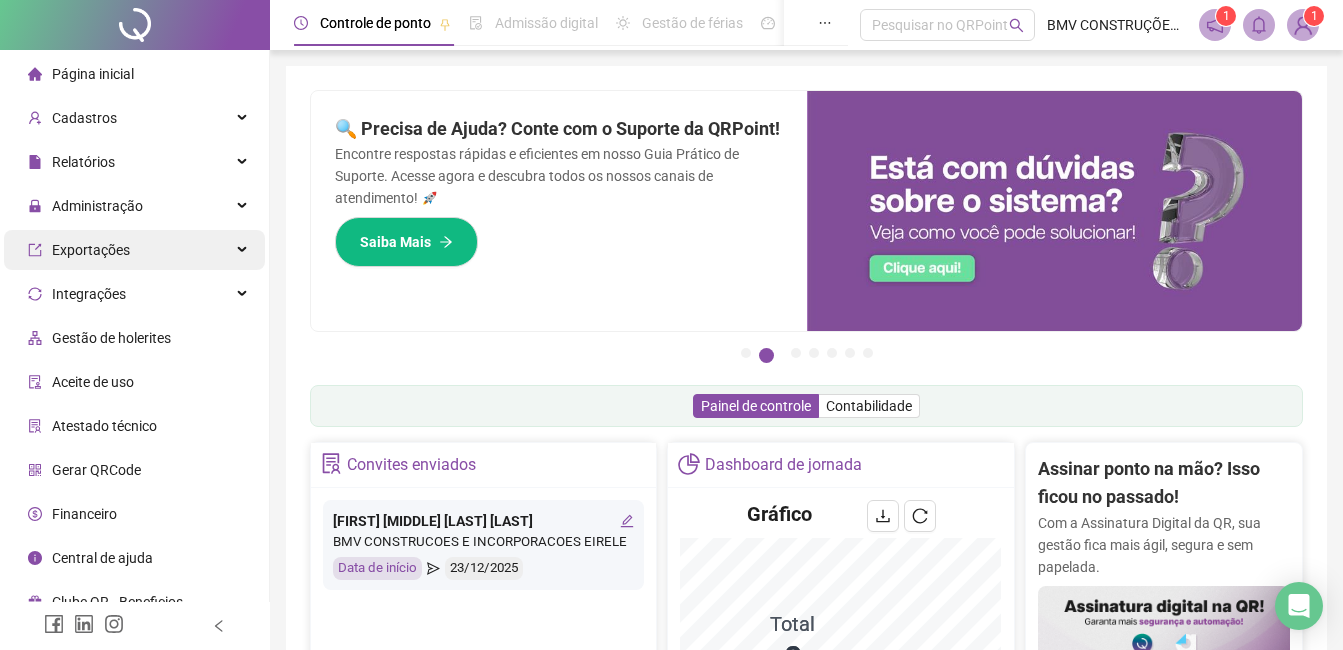 drag, startPoint x: 151, startPoint y: 190, endPoint x: 126, endPoint y: 252, distance: 66.85058 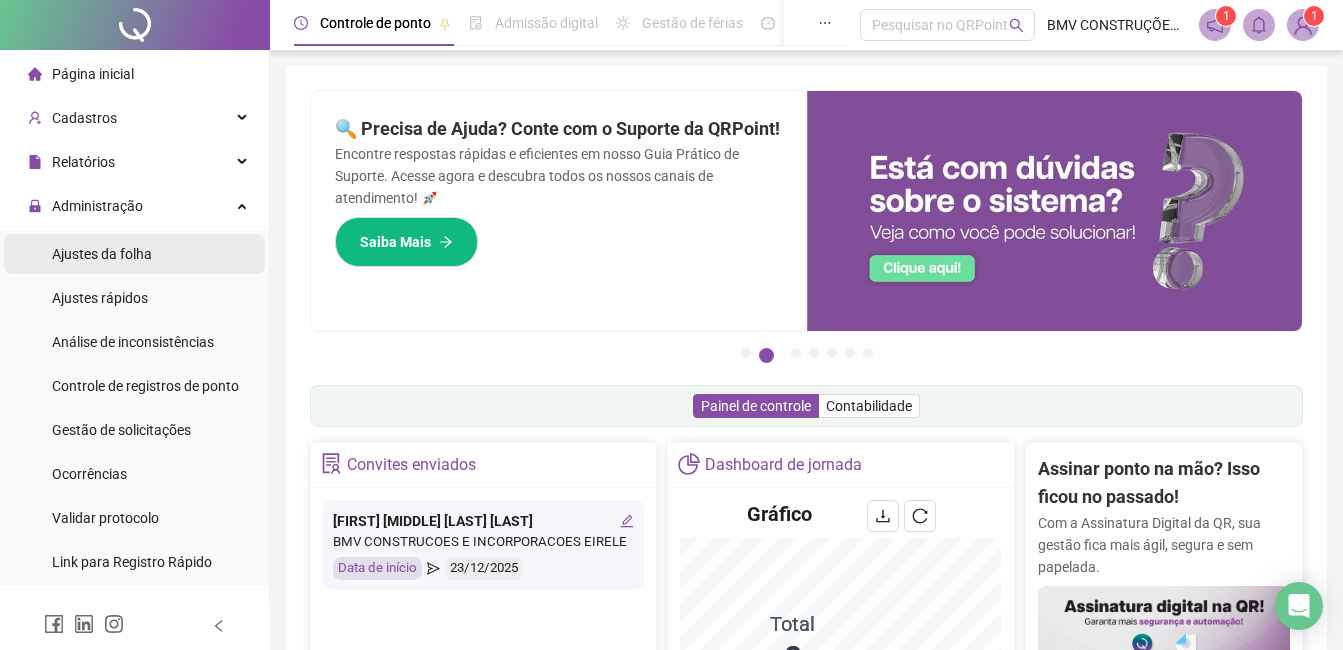 click on "Ajustes da folha" at bounding box center (102, 254) 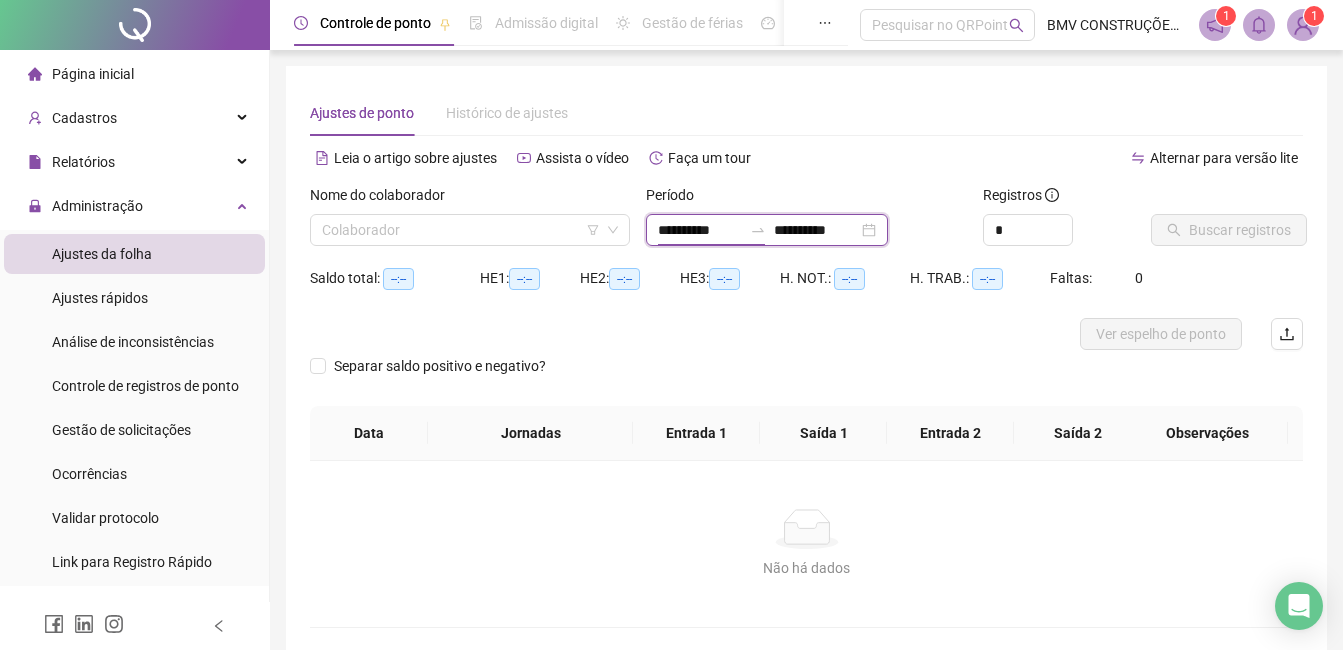 click on "**********" at bounding box center (700, 230) 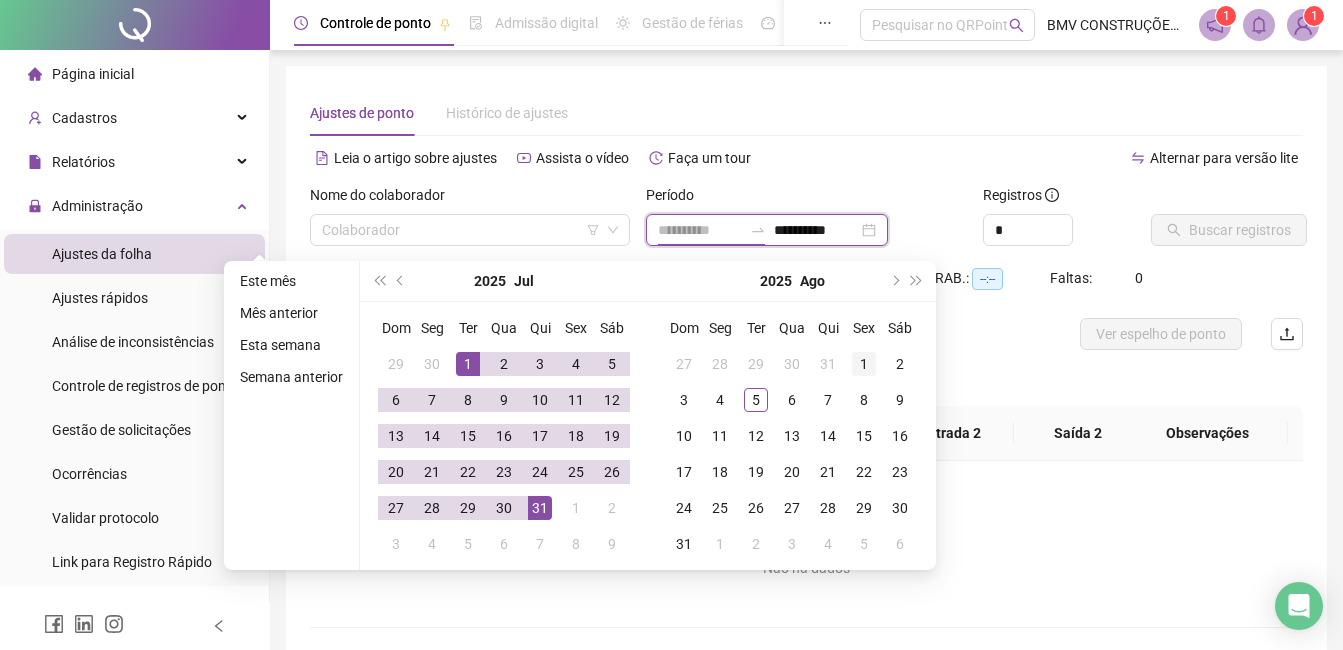 type on "**********" 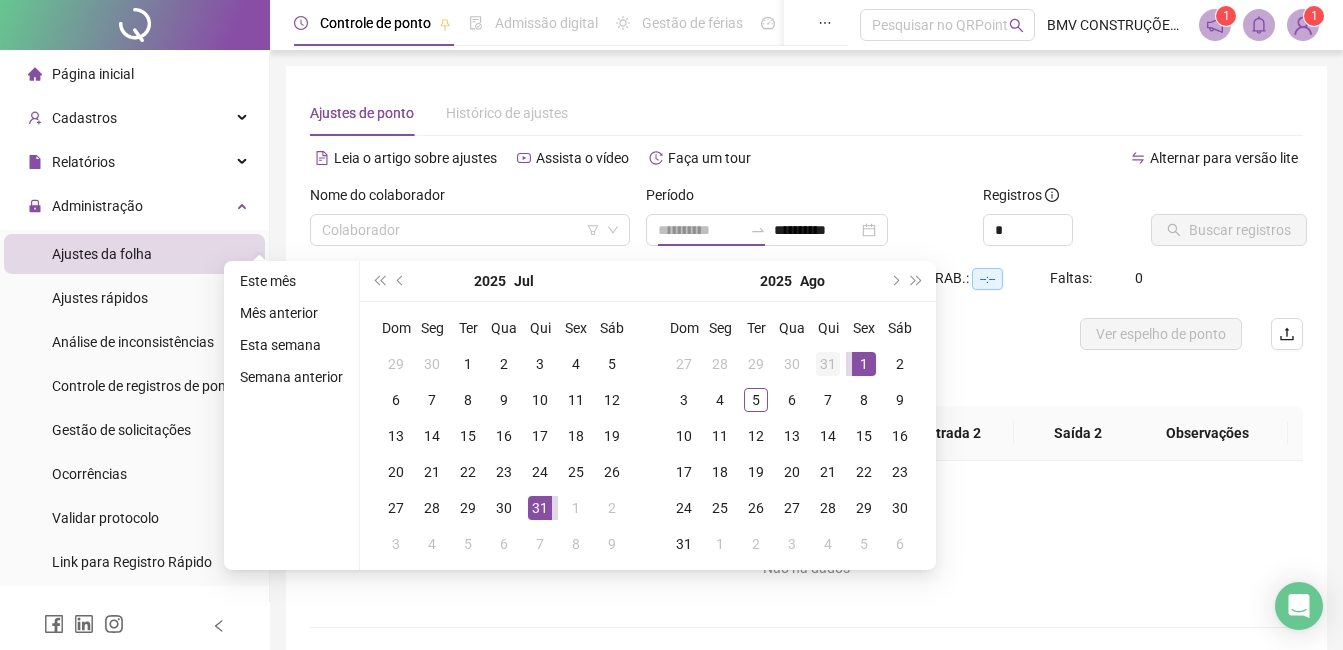 drag, startPoint x: 873, startPoint y: 366, endPoint x: 836, endPoint y: 371, distance: 37.336308 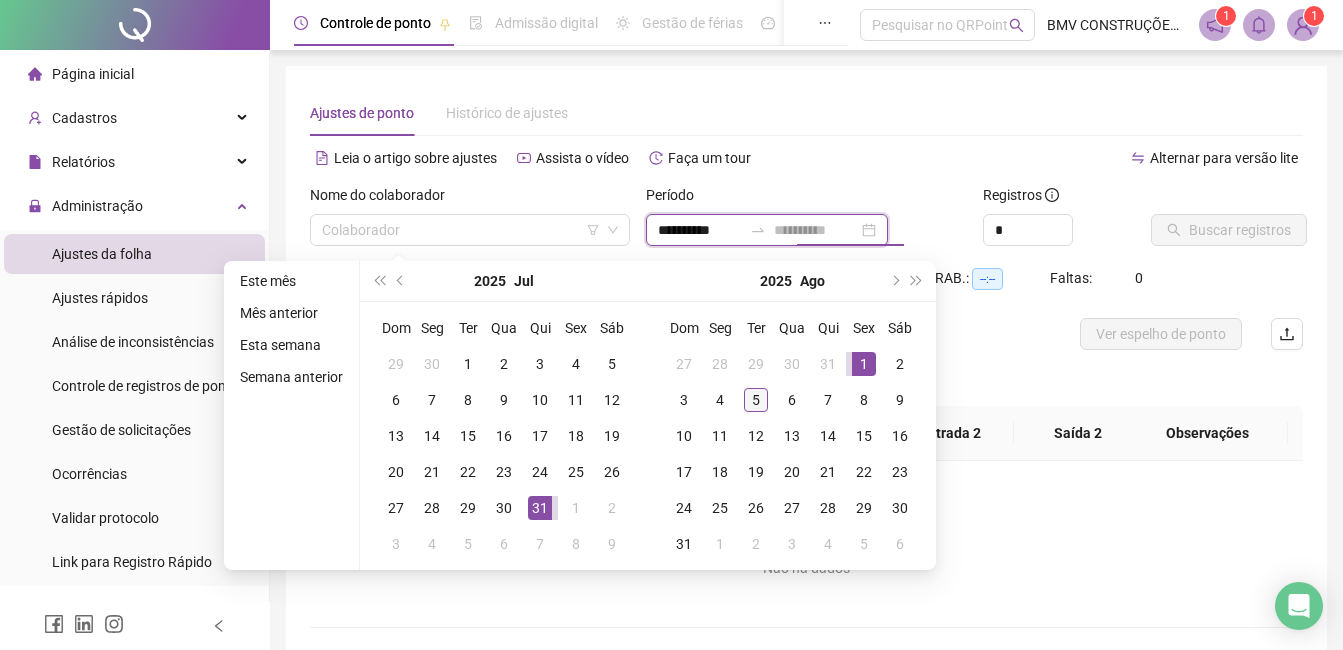 type on "**********" 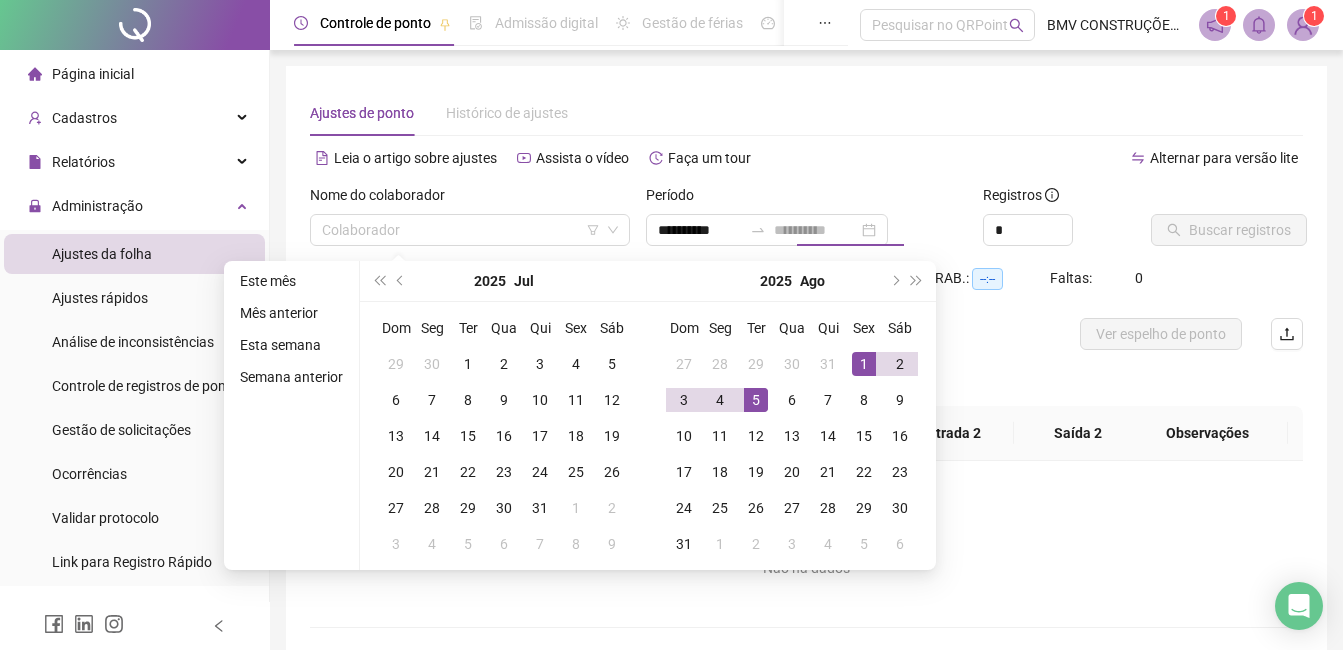 click on "5" at bounding box center [756, 400] 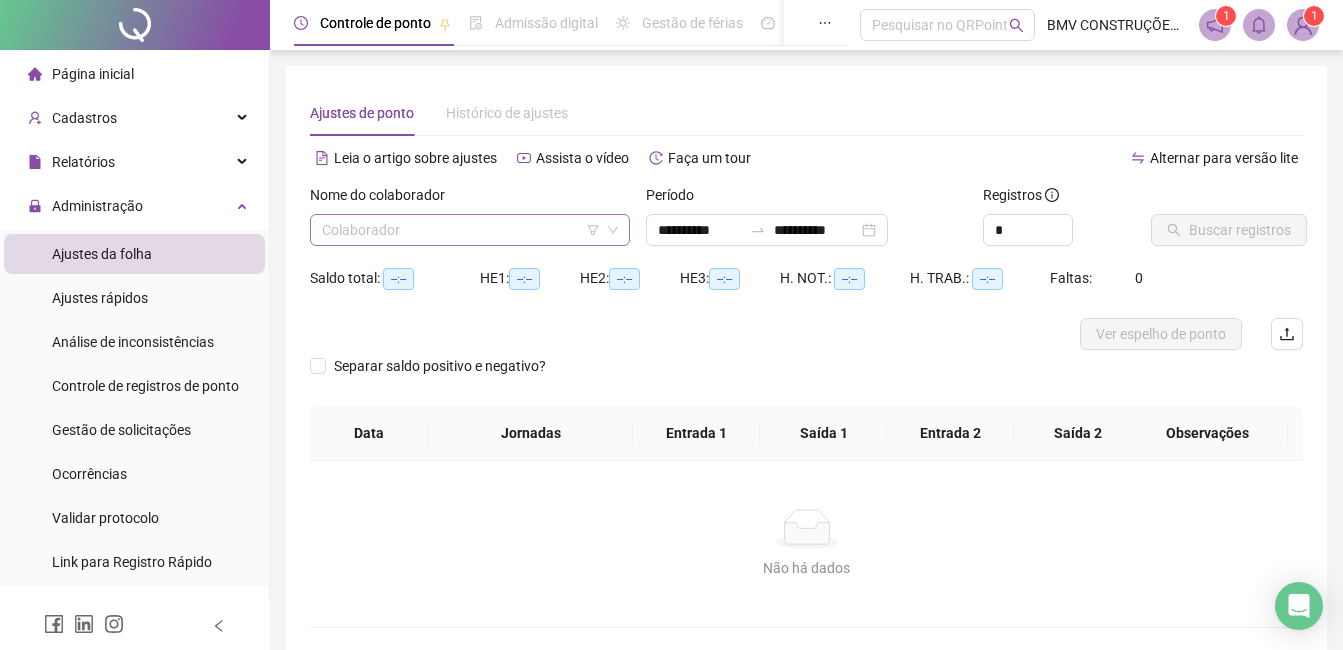 click at bounding box center (461, 230) 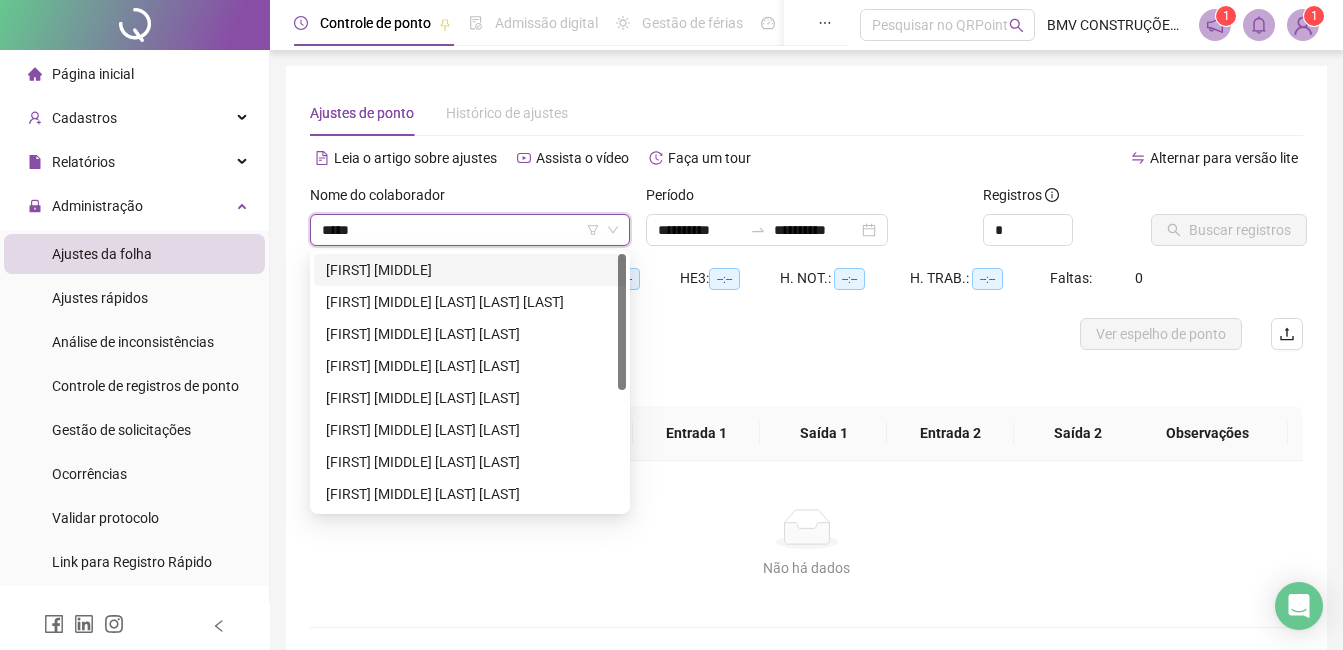 type on "******" 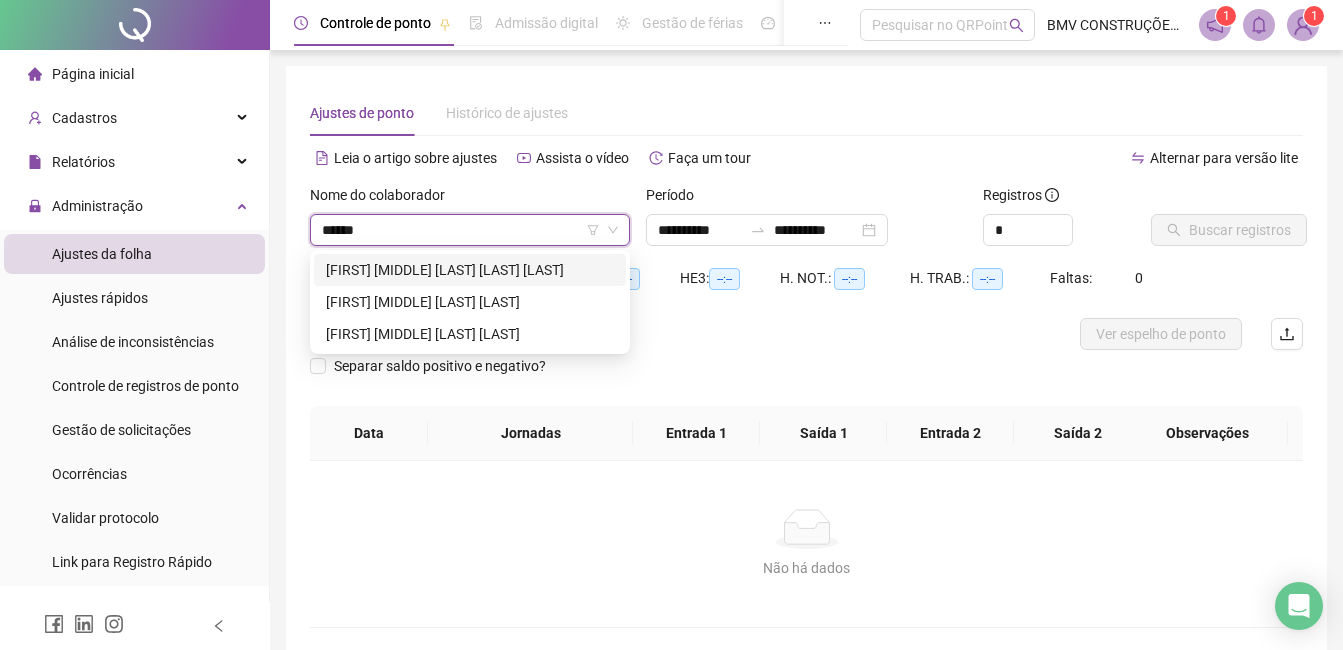 click on "JOAO CALAZANS ROCHA JUNIOR" at bounding box center (470, 270) 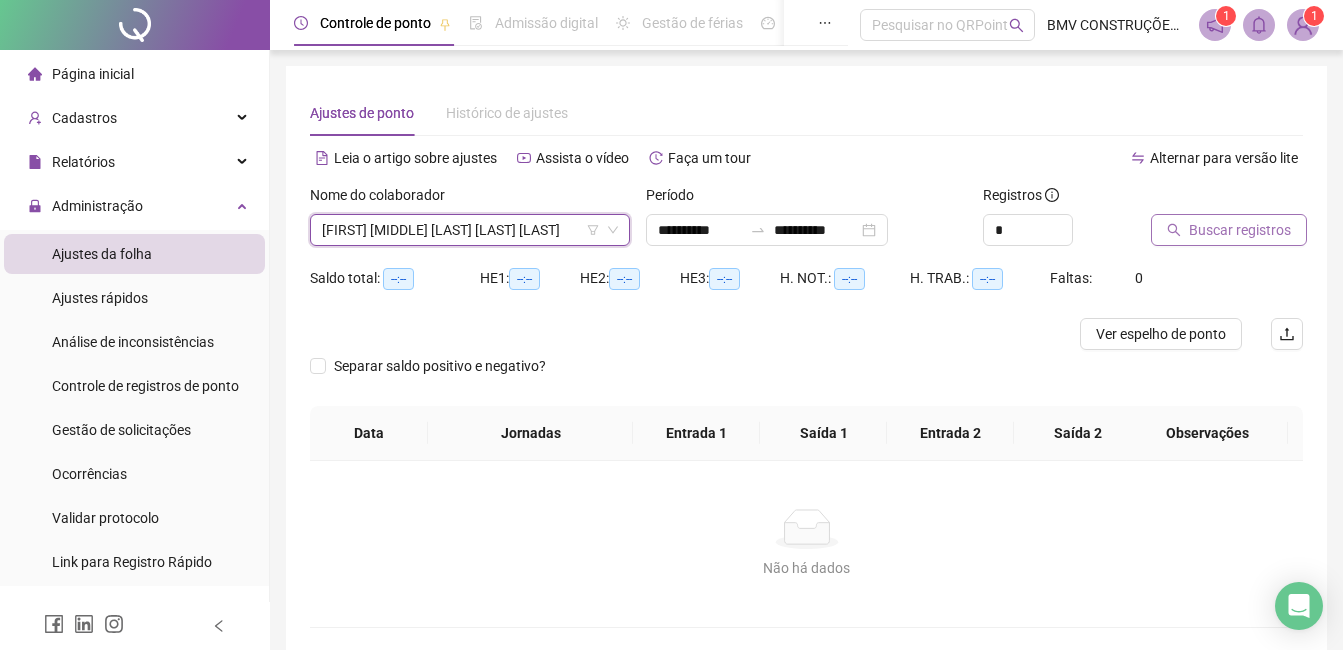 click on "Buscar registros" at bounding box center [1240, 230] 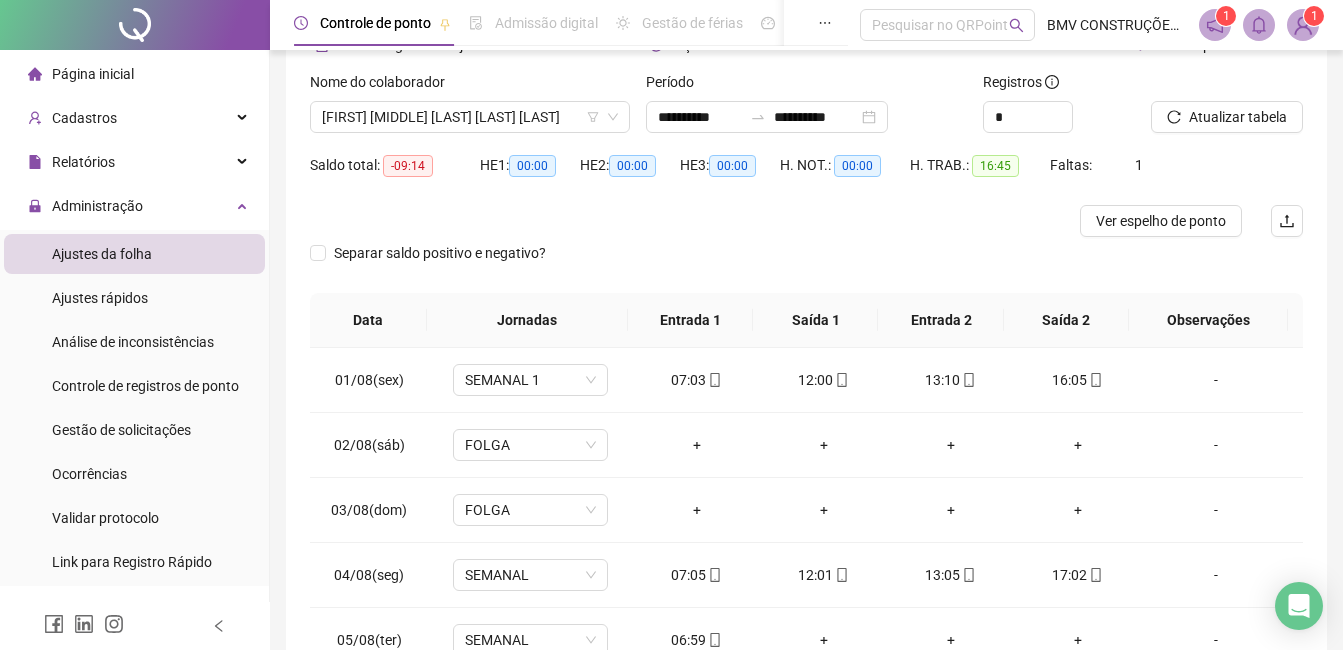 scroll, scrollTop: 246, scrollLeft: 0, axis: vertical 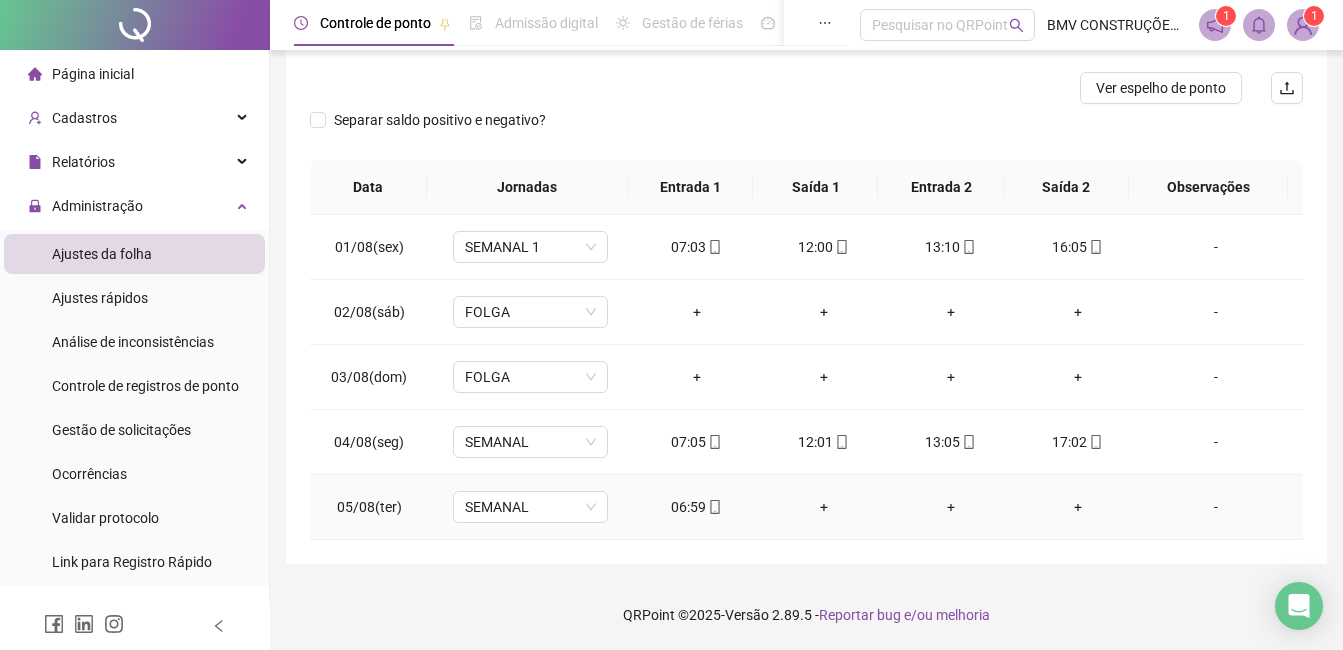 click on "06:59" at bounding box center [696, 507] 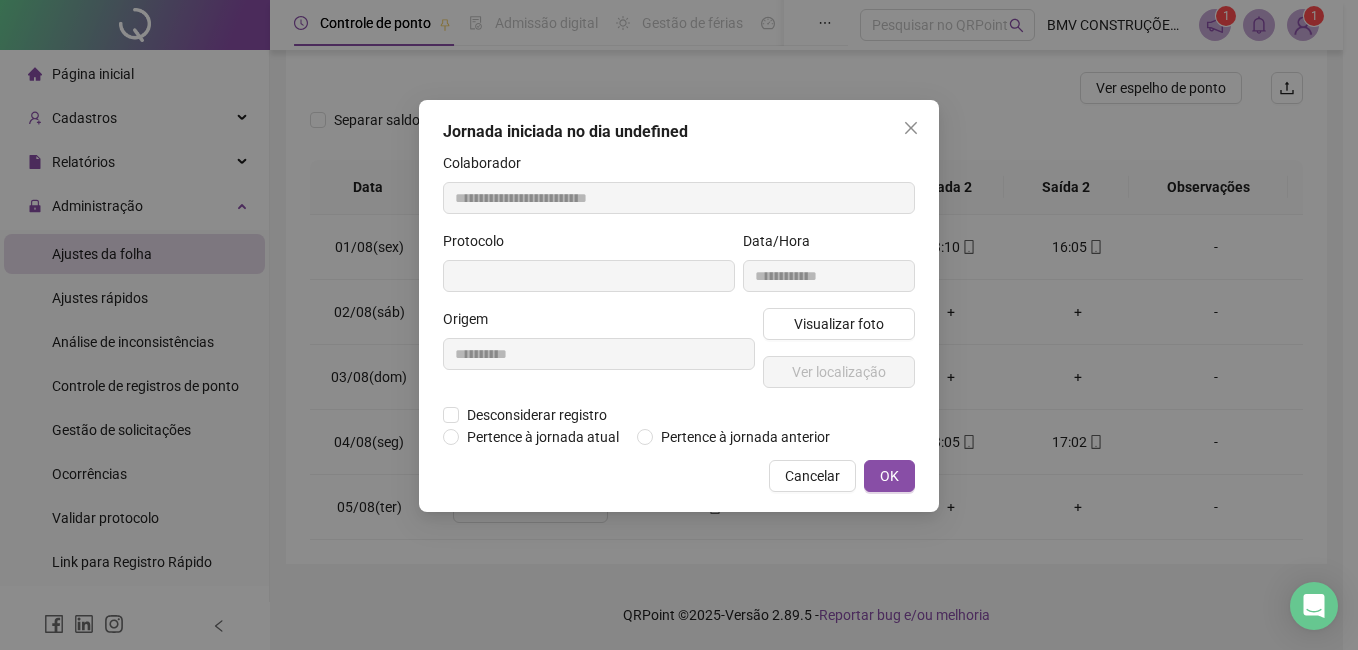 type on "**********" 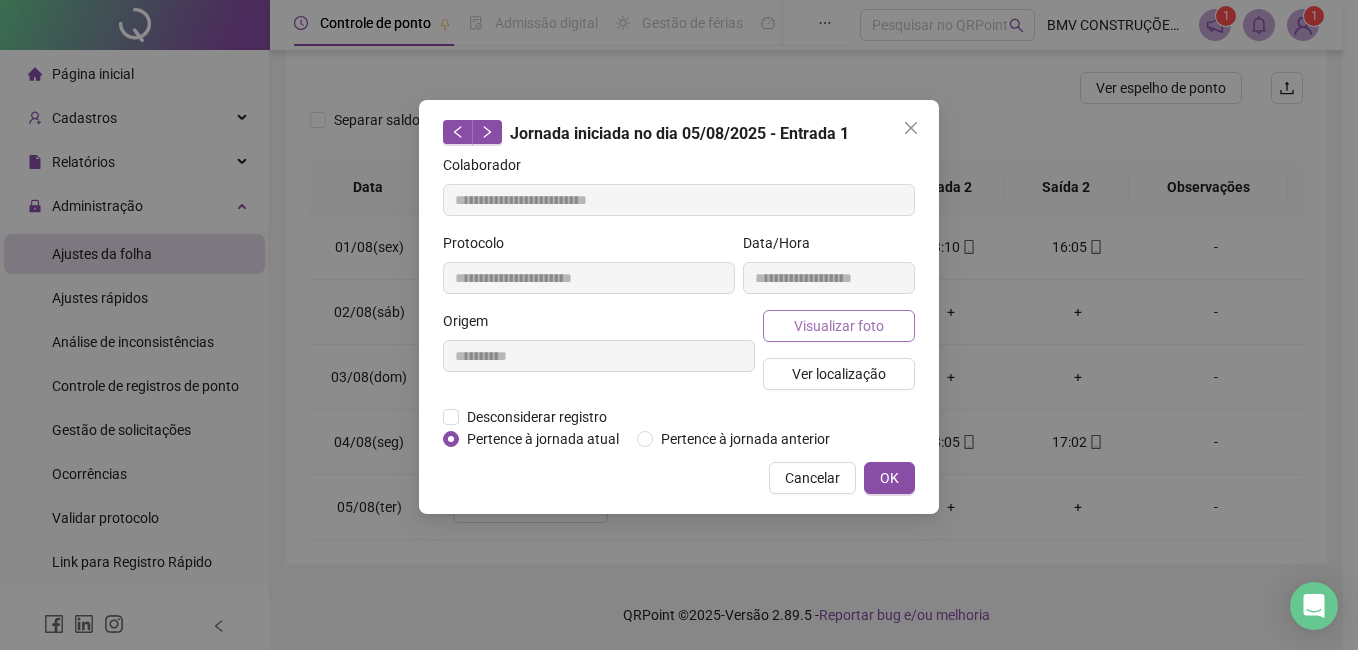 click on "Visualizar foto" at bounding box center [839, 326] 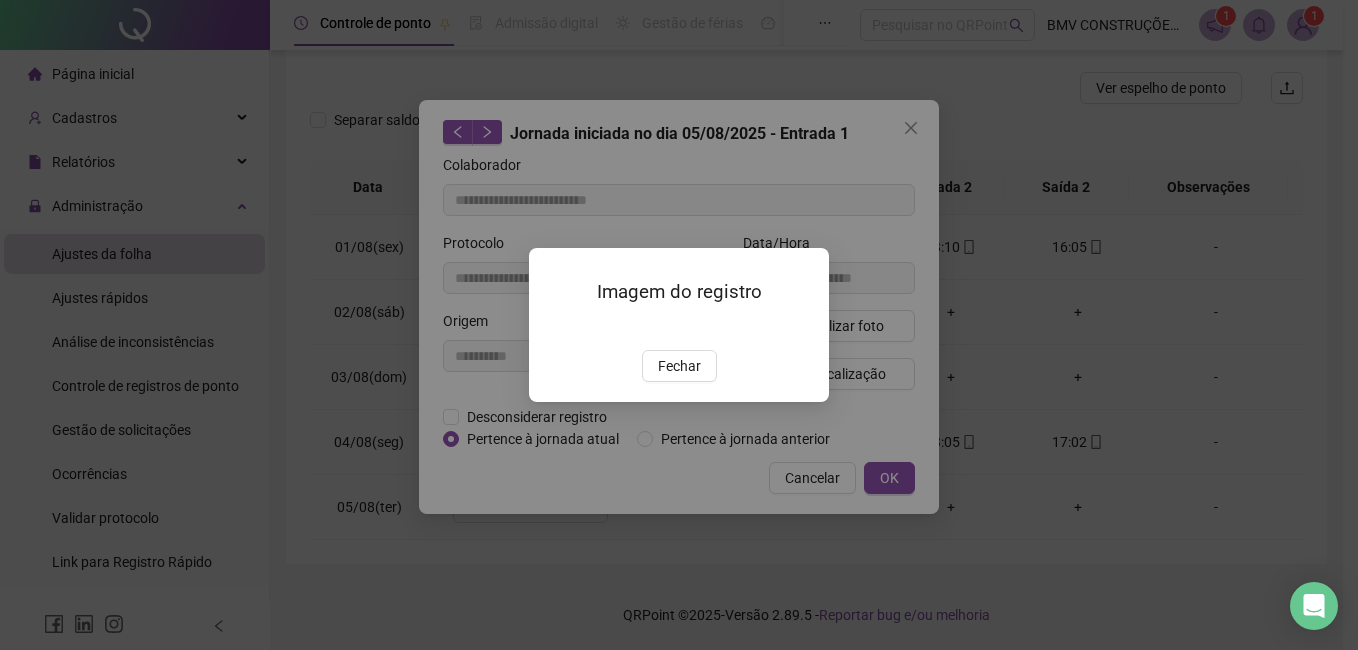 click at bounding box center (553, 328) 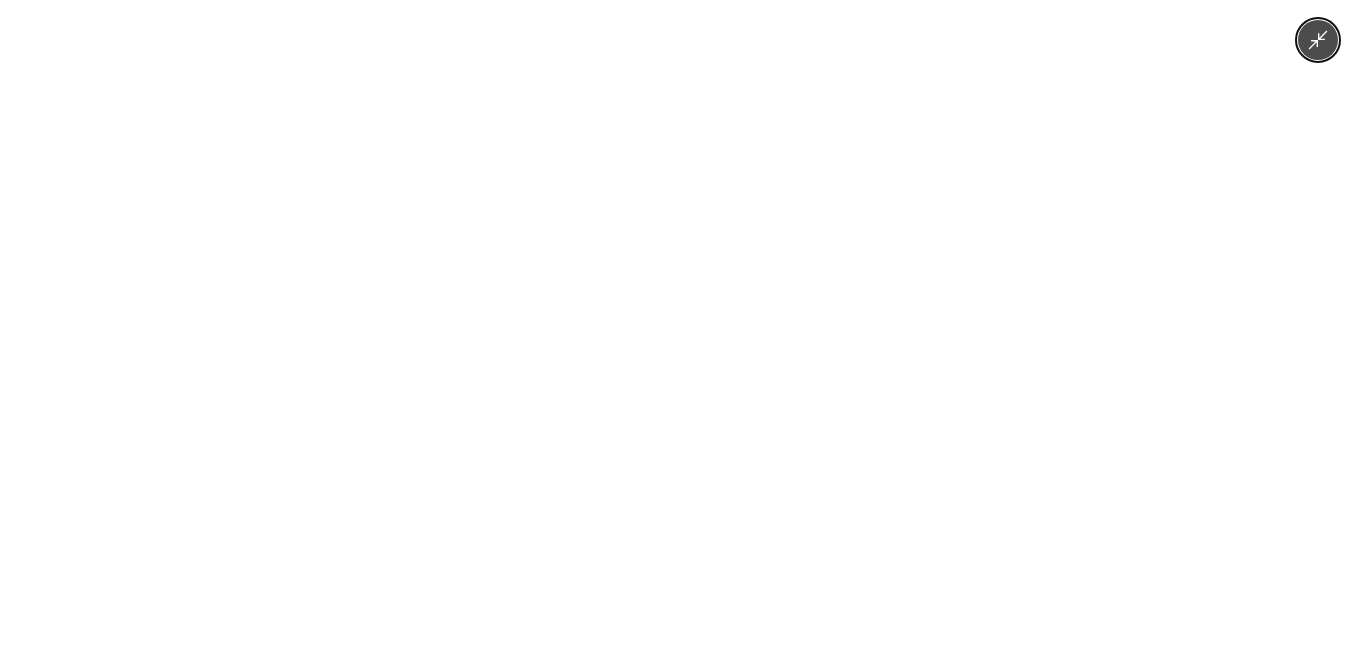 click at bounding box center (679, 325) 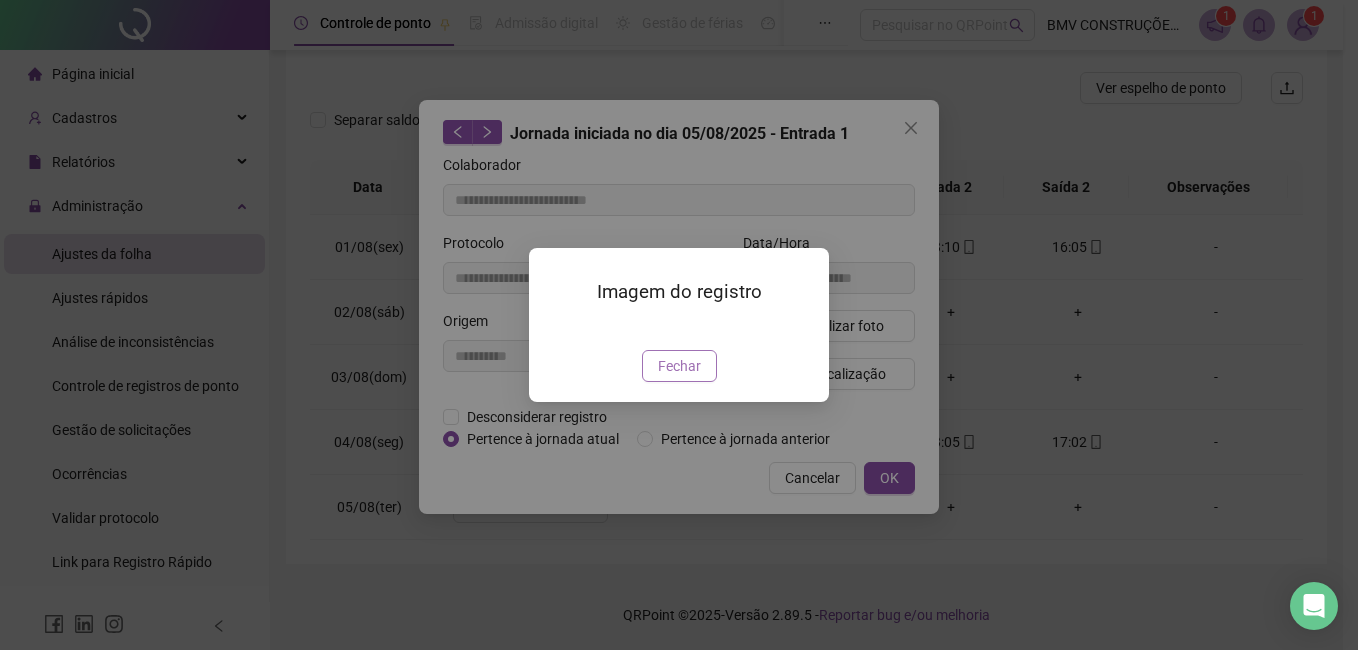 click on "Fechar" at bounding box center (679, 366) 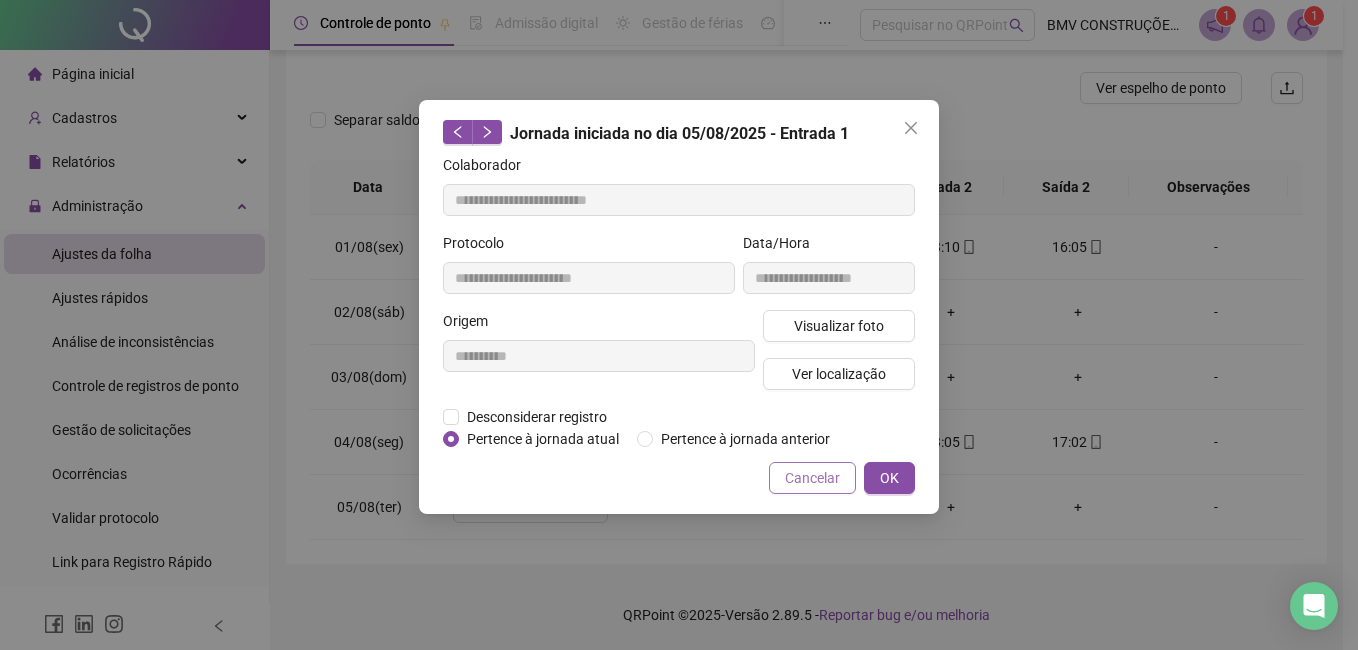 click on "Cancelar" at bounding box center [812, 478] 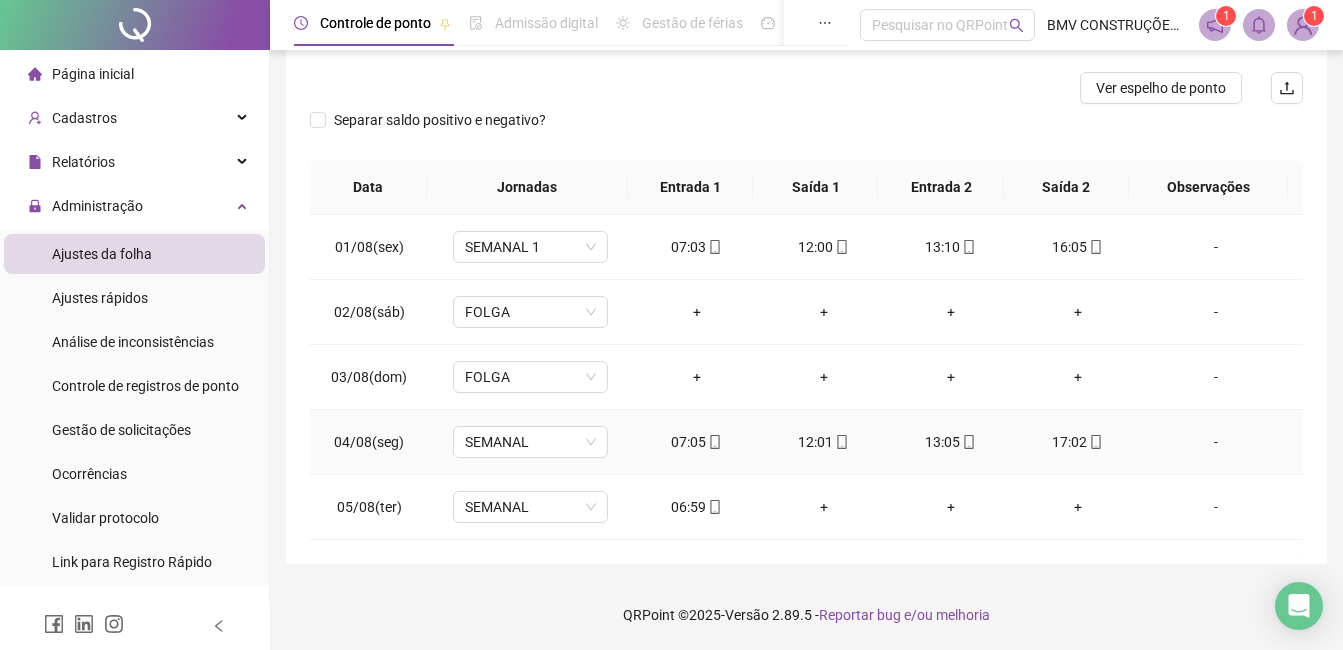 click on "07:05" at bounding box center [696, 442] 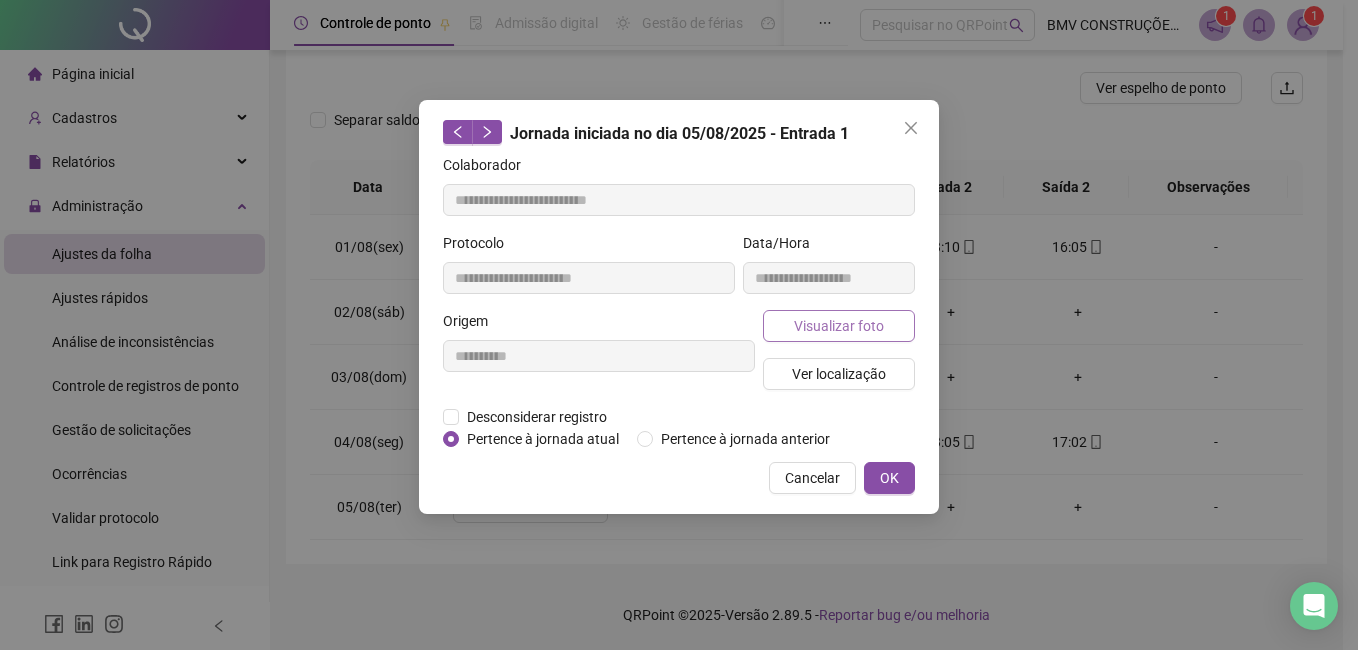 type on "**********" 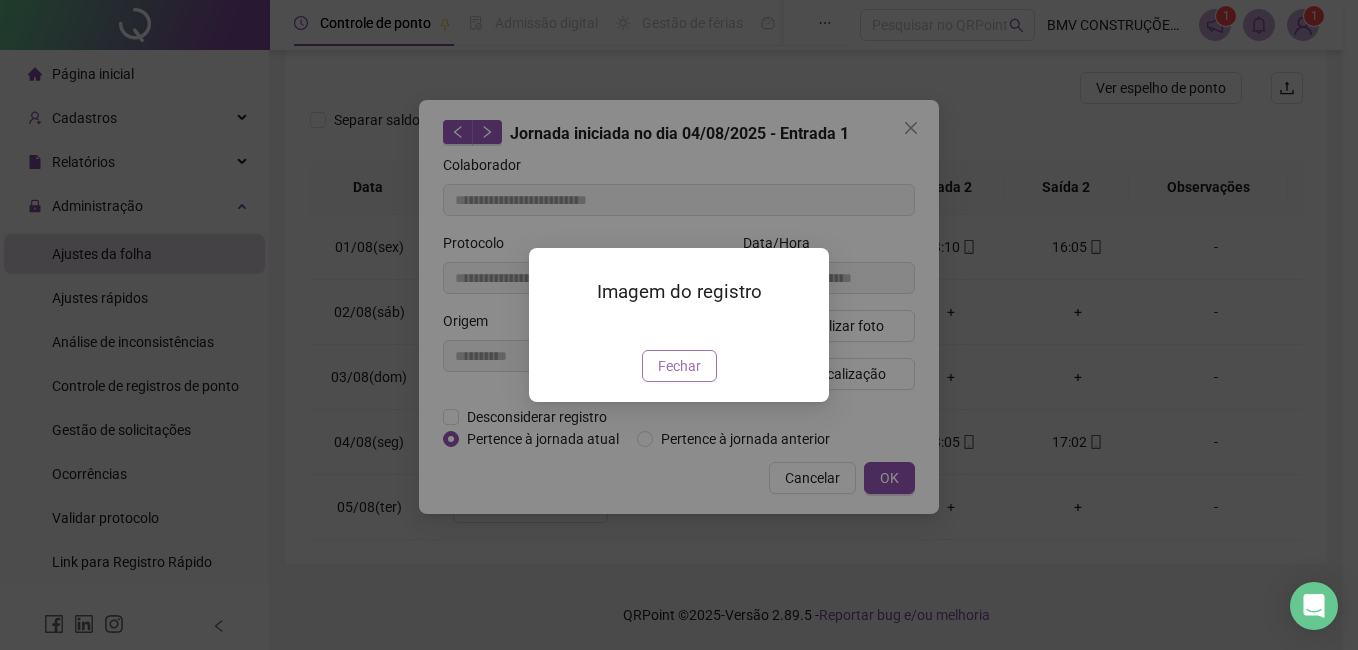 click on "Fechar" at bounding box center (679, 366) 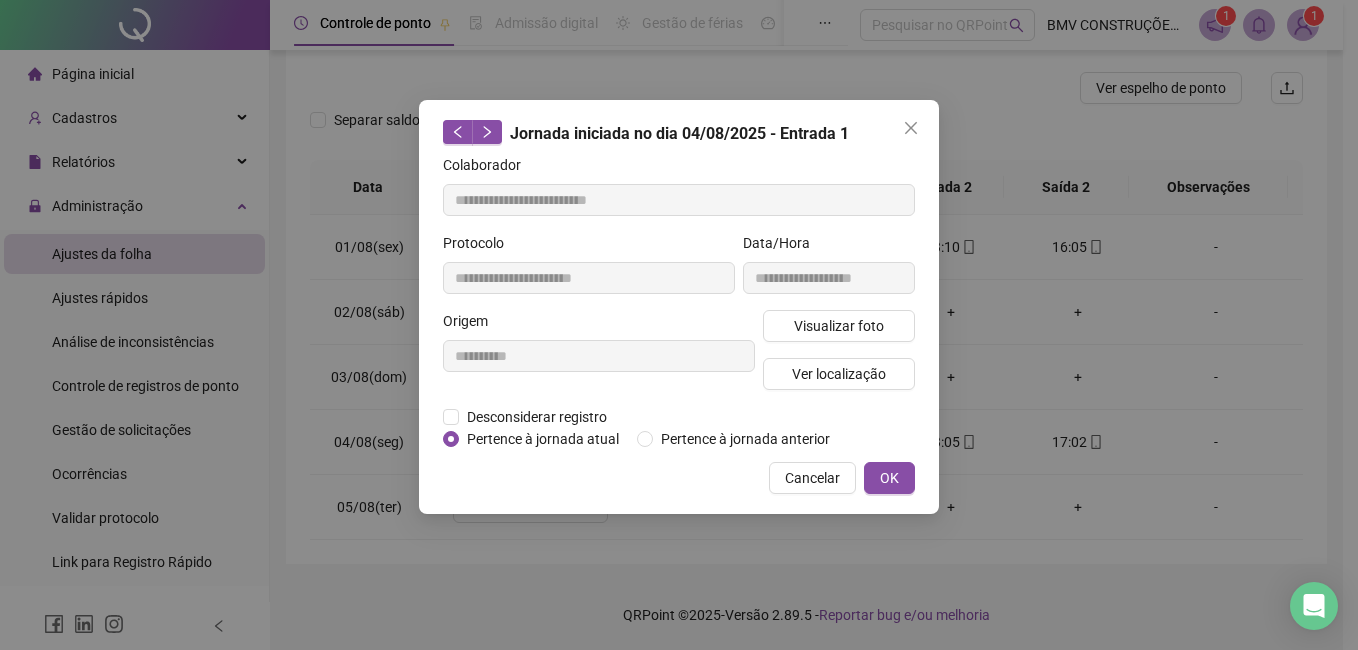 click on "Cancelar" at bounding box center [812, 478] 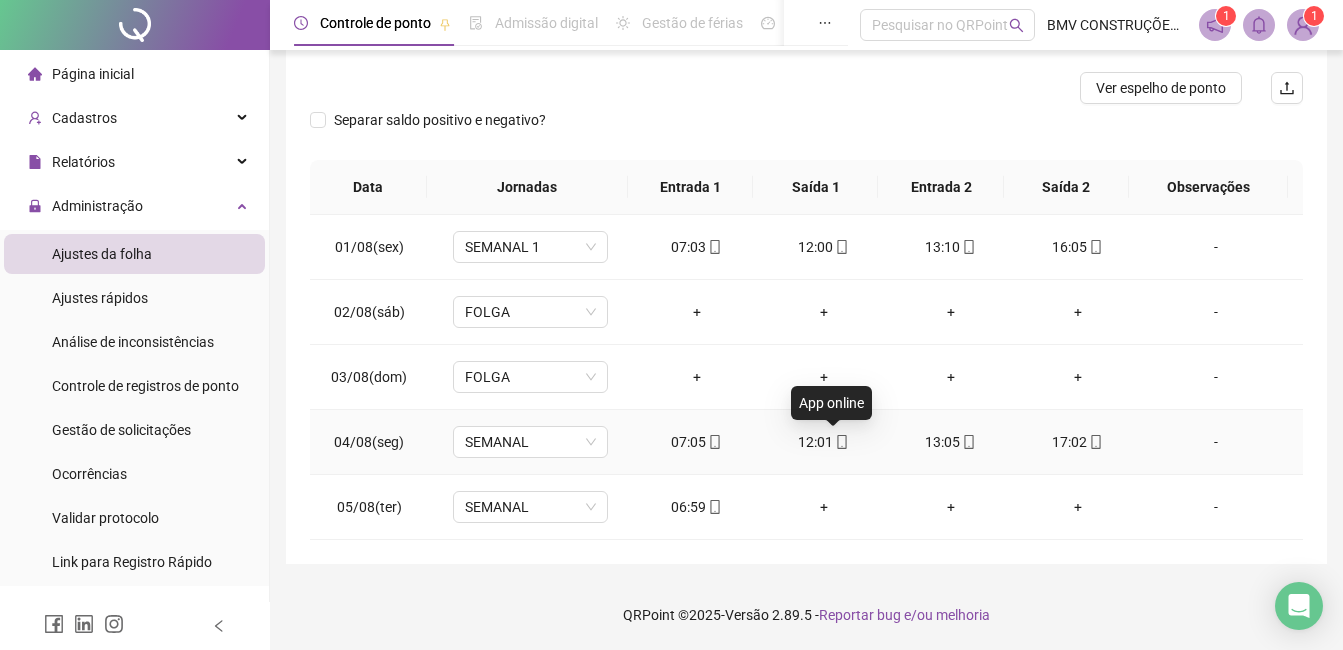 click 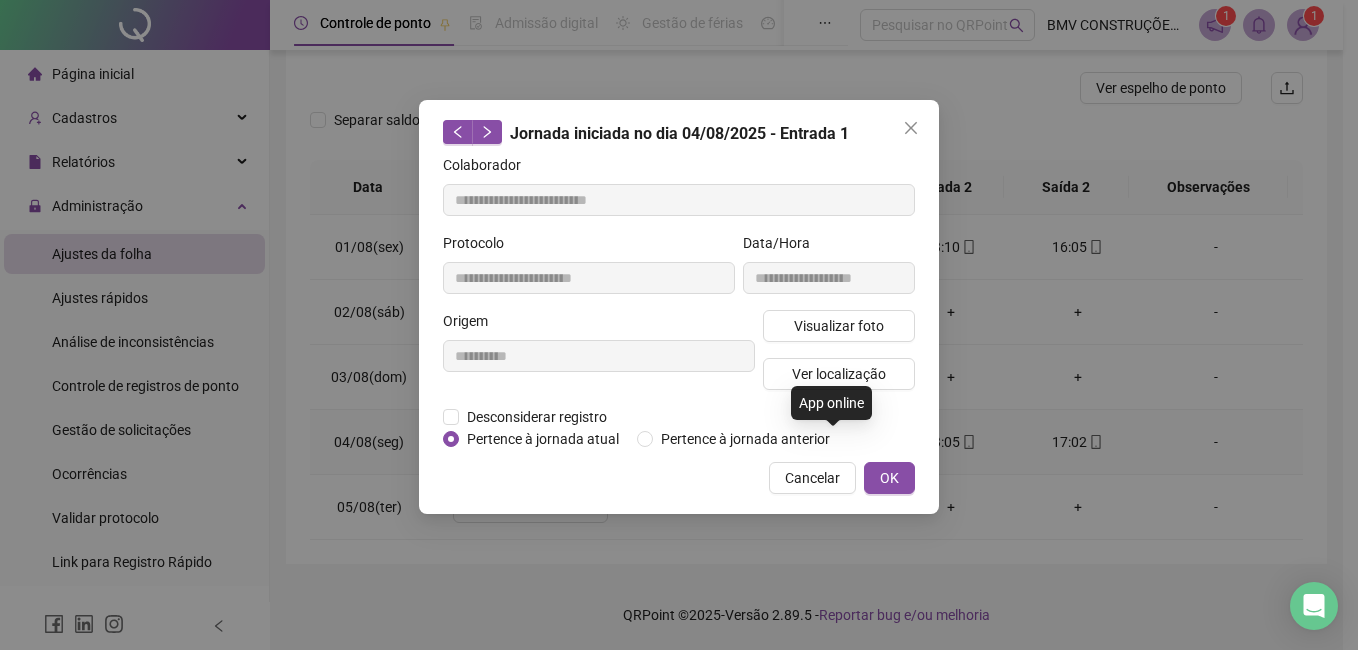 type on "**********" 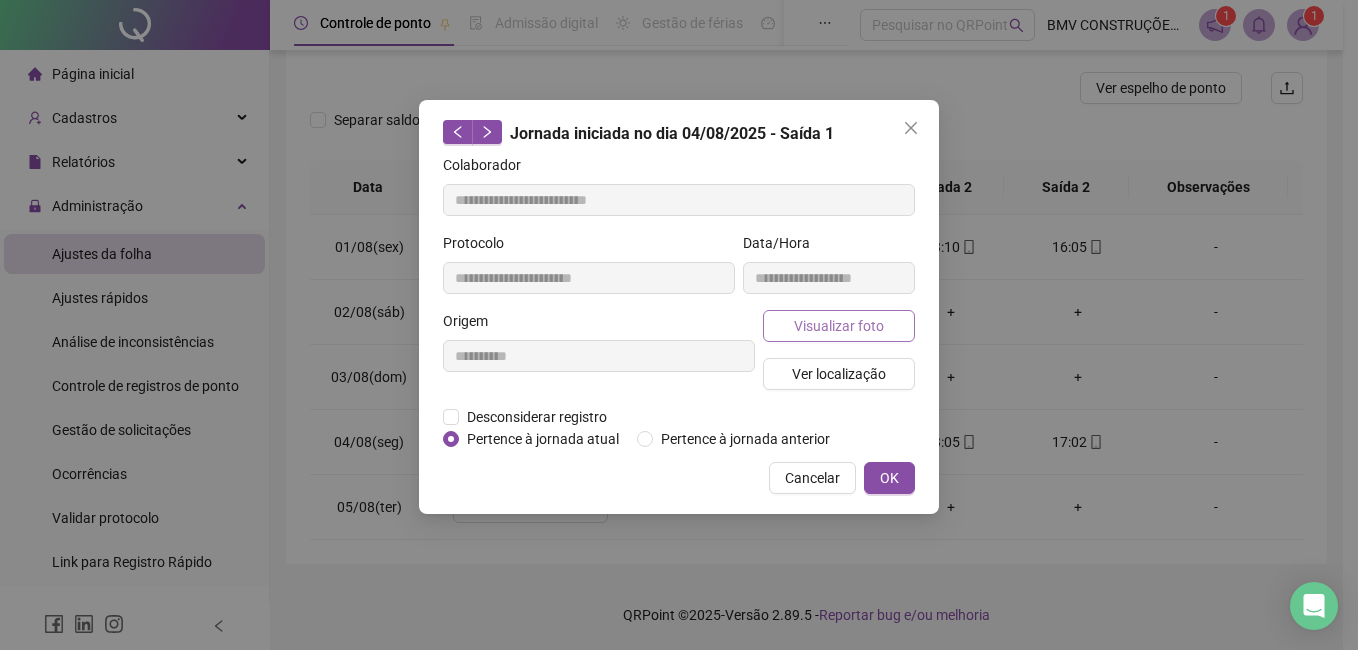 click on "Visualizar foto Ver localização" at bounding box center (839, 358) 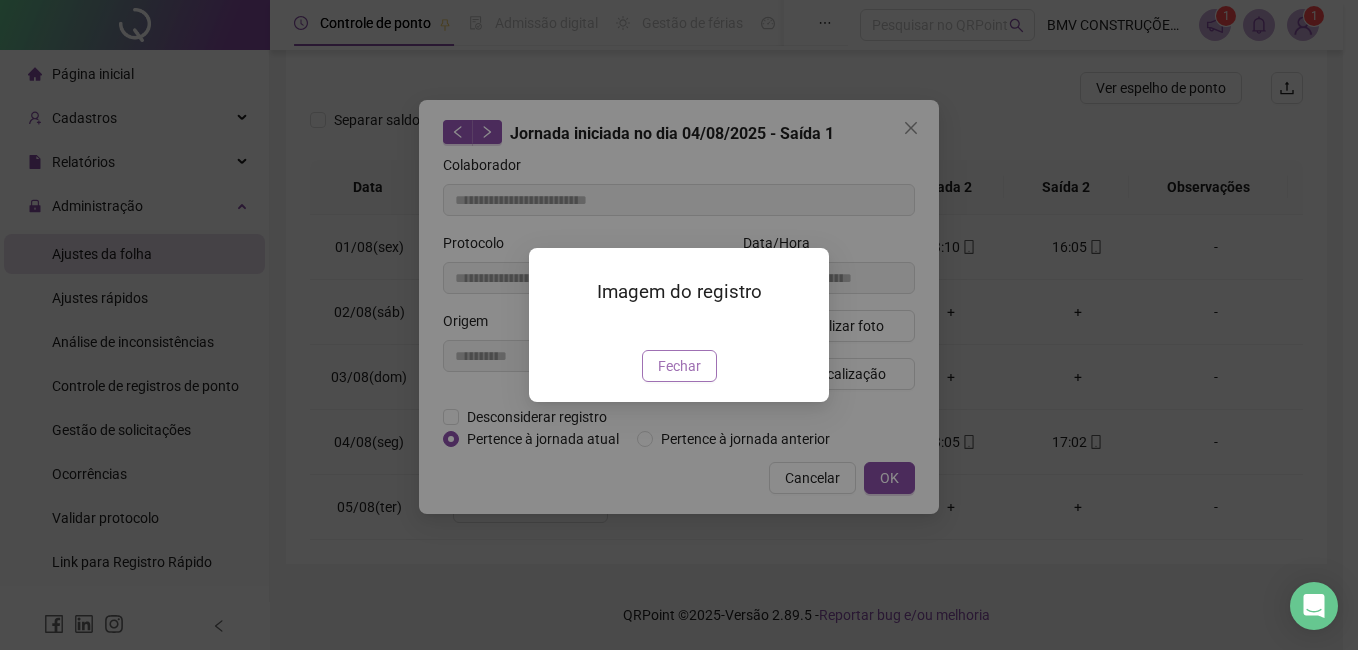 click on "Fechar" at bounding box center [679, 366] 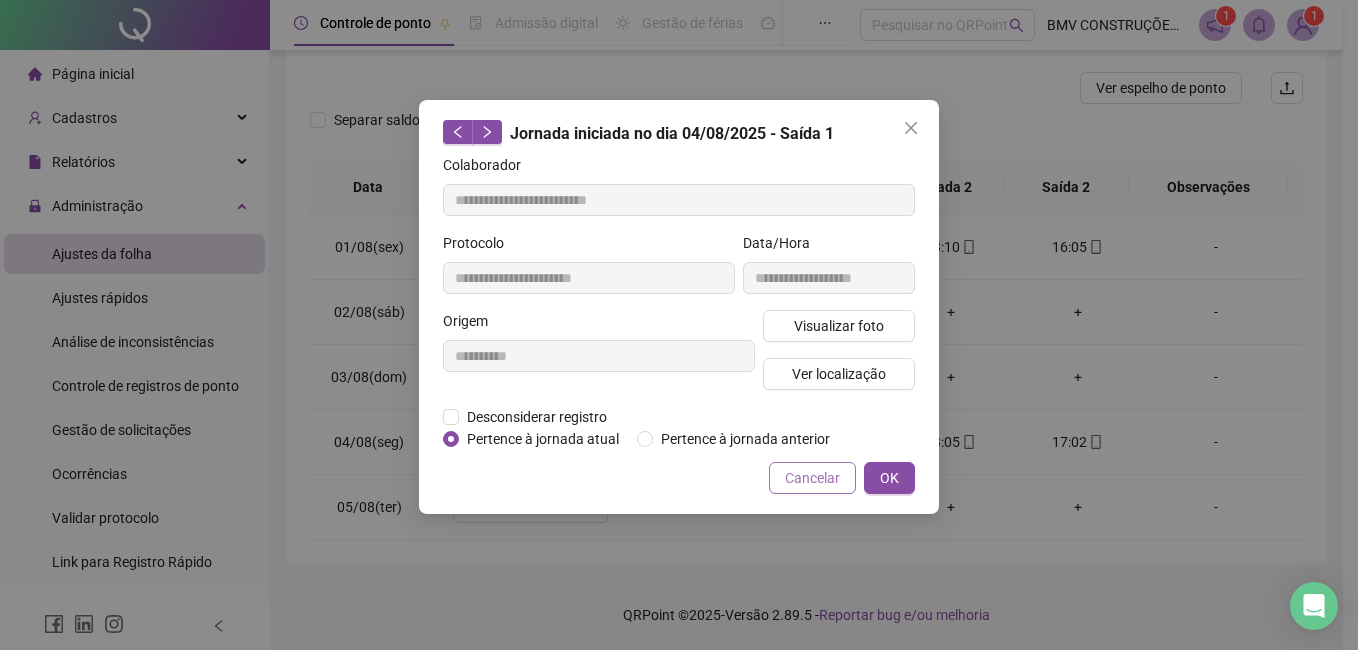 drag, startPoint x: 777, startPoint y: 468, endPoint x: 853, endPoint y: 458, distance: 76.655075 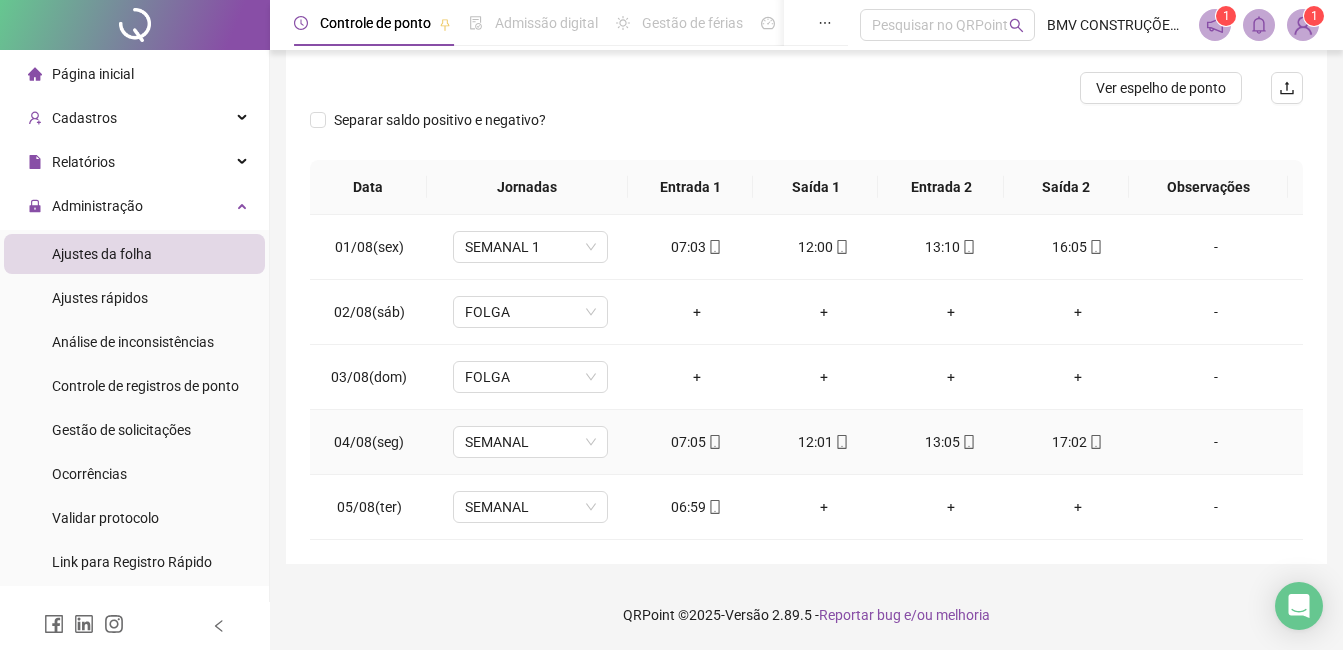 click on "13:05" at bounding box center [950, 442] 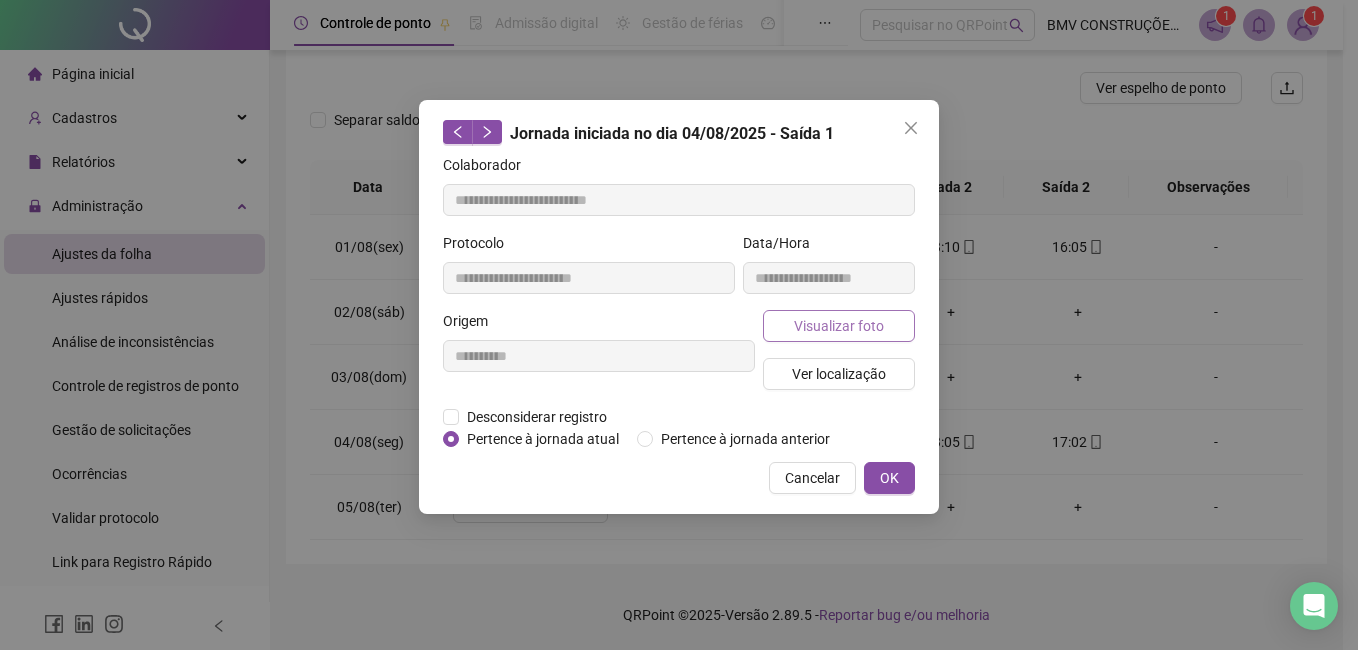 click on "Visualizar foto" at bounding box center (839, 326) 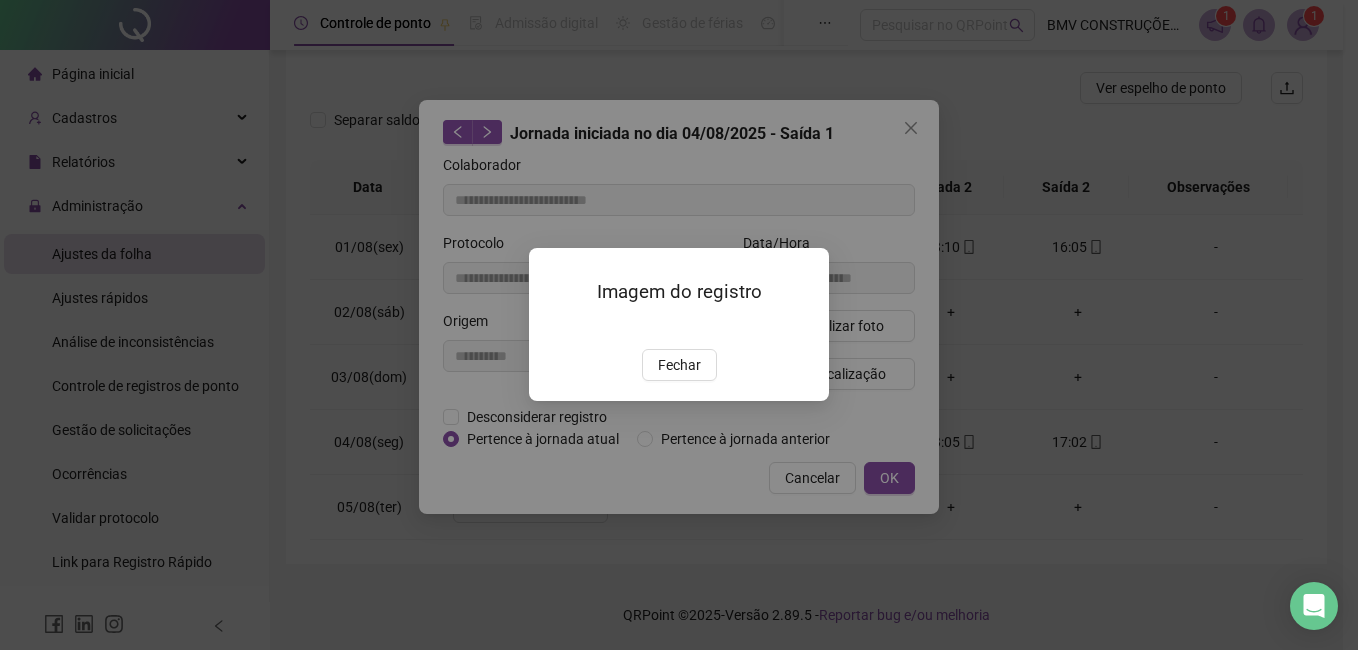 type on "**********" 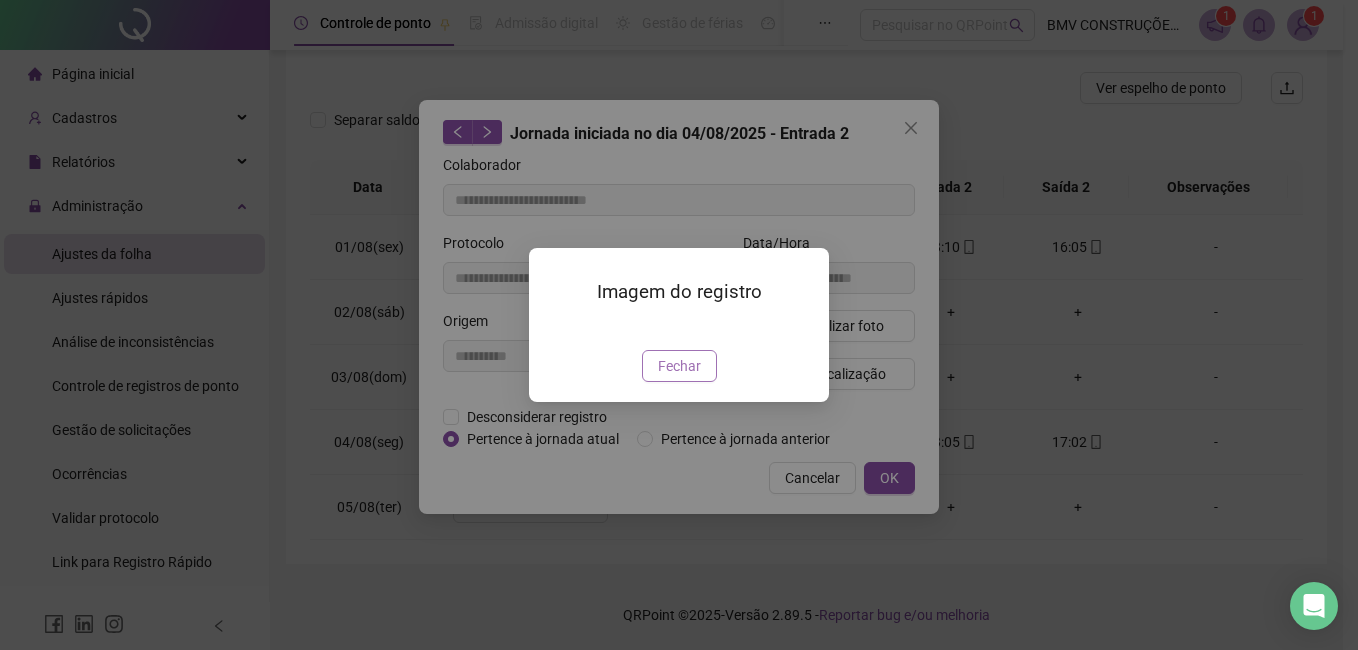 click on "Fechar" at bounding box center [679, 366] 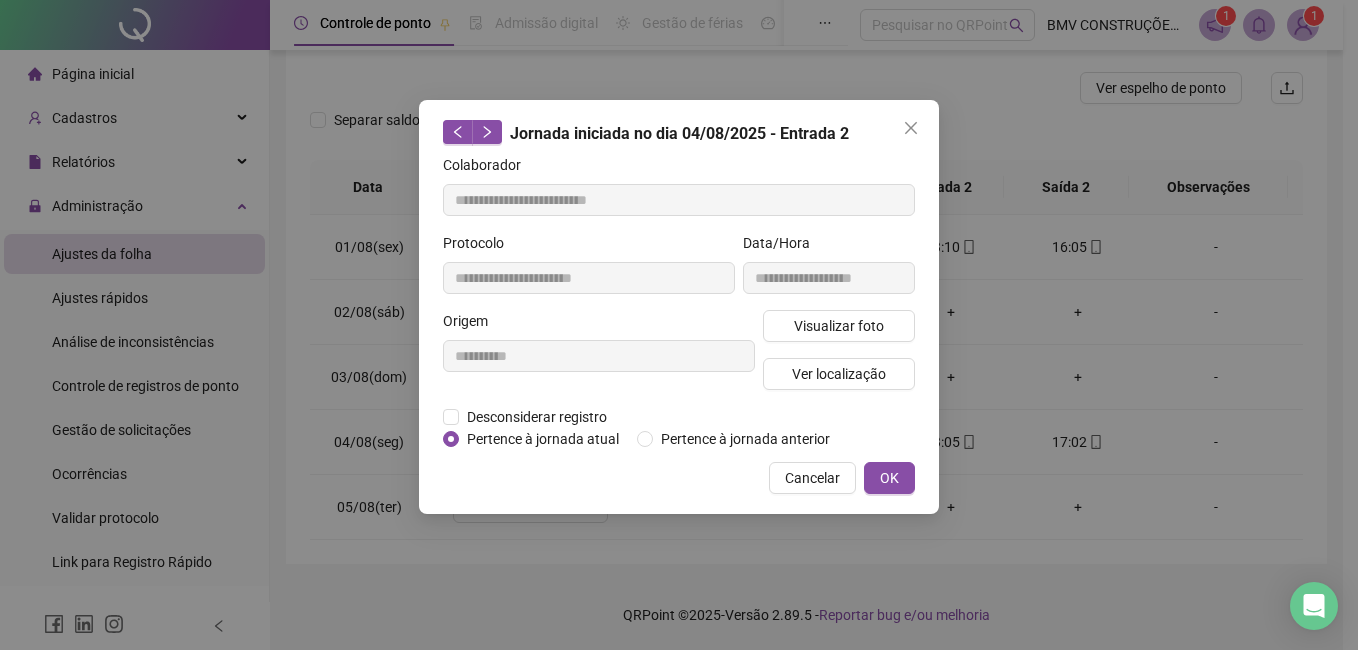 drag, startPoint x: 808, startPoint y: 482, endPoint x: 917, endPoint y: 461, distance: 111.0045 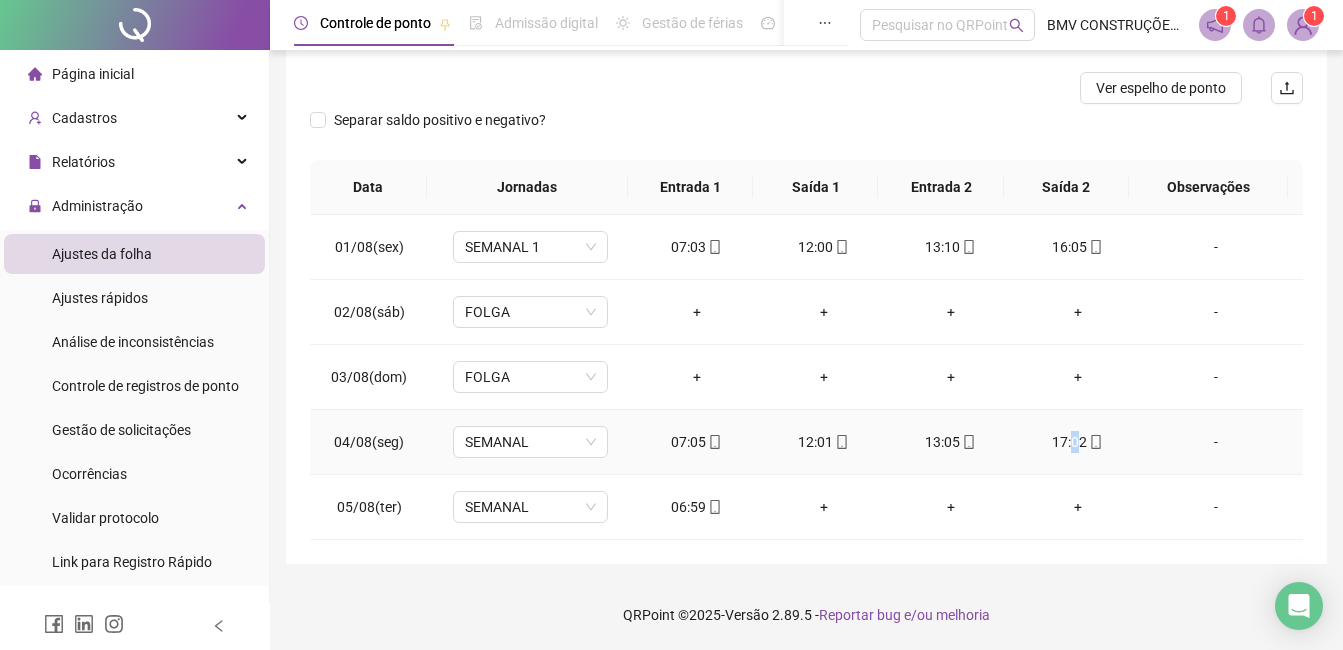click on "17:02" at bounding box center (1077, 442) 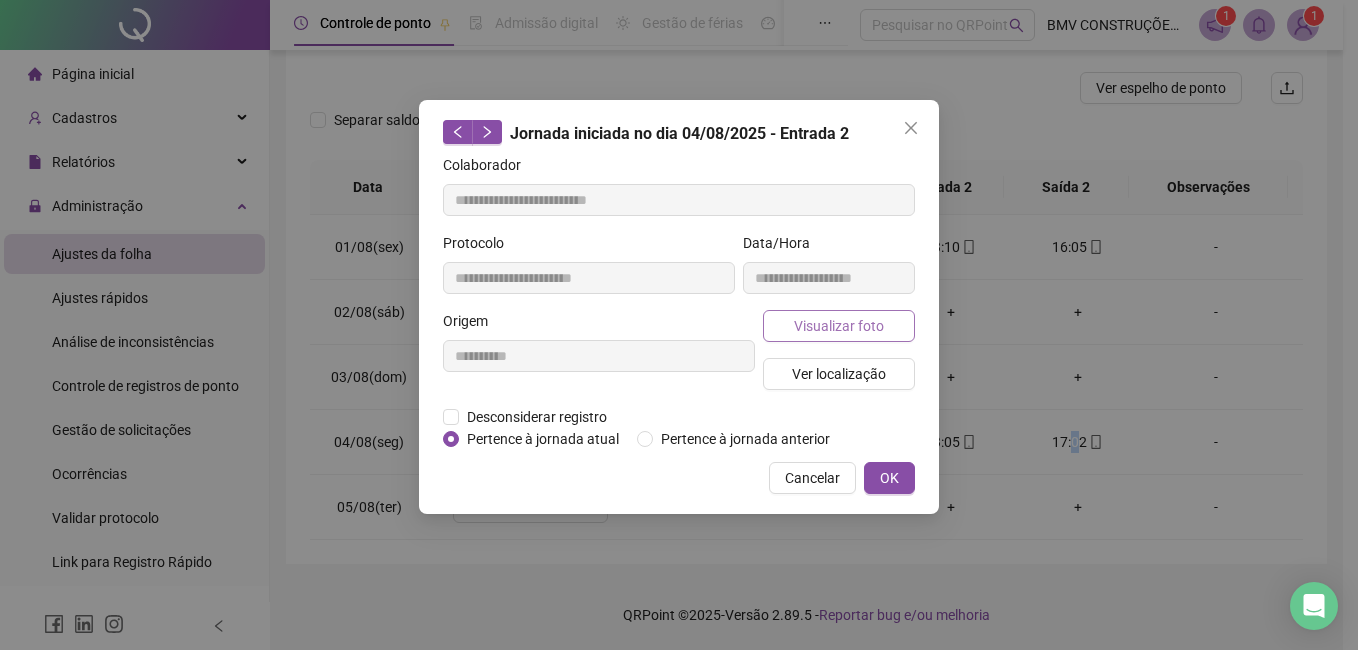 type on "**********" 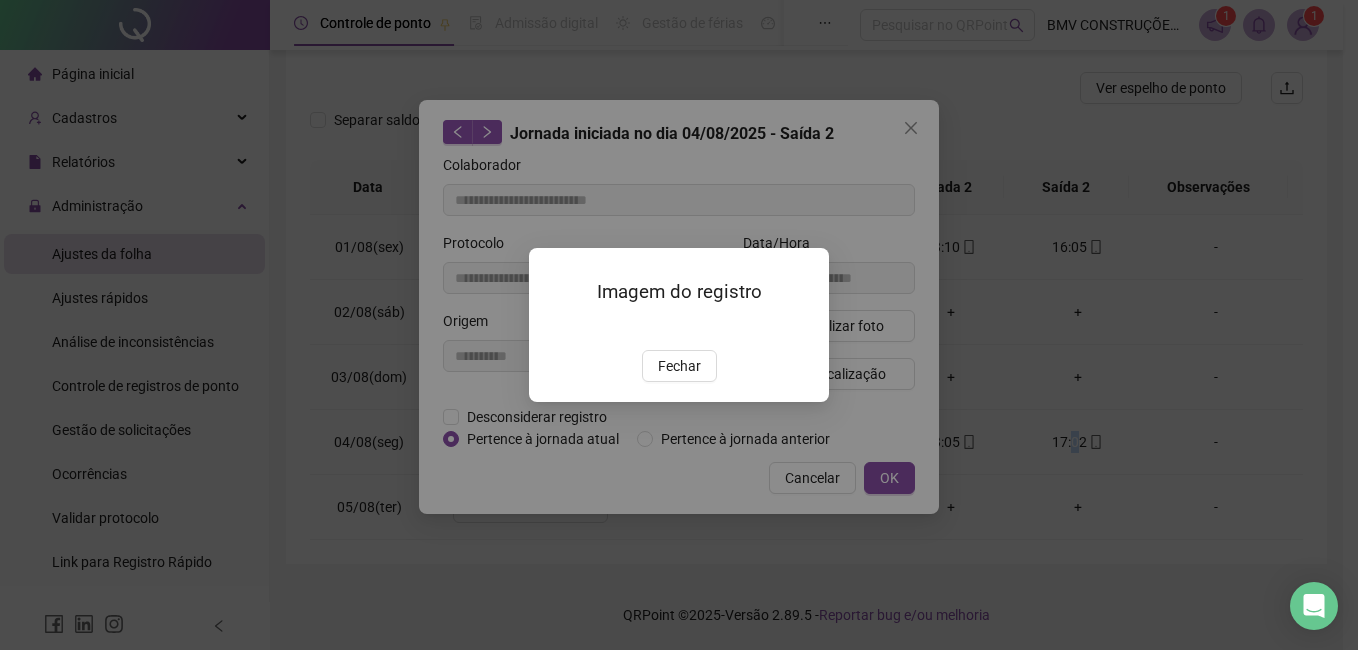 click at bounding box center (553, 328) 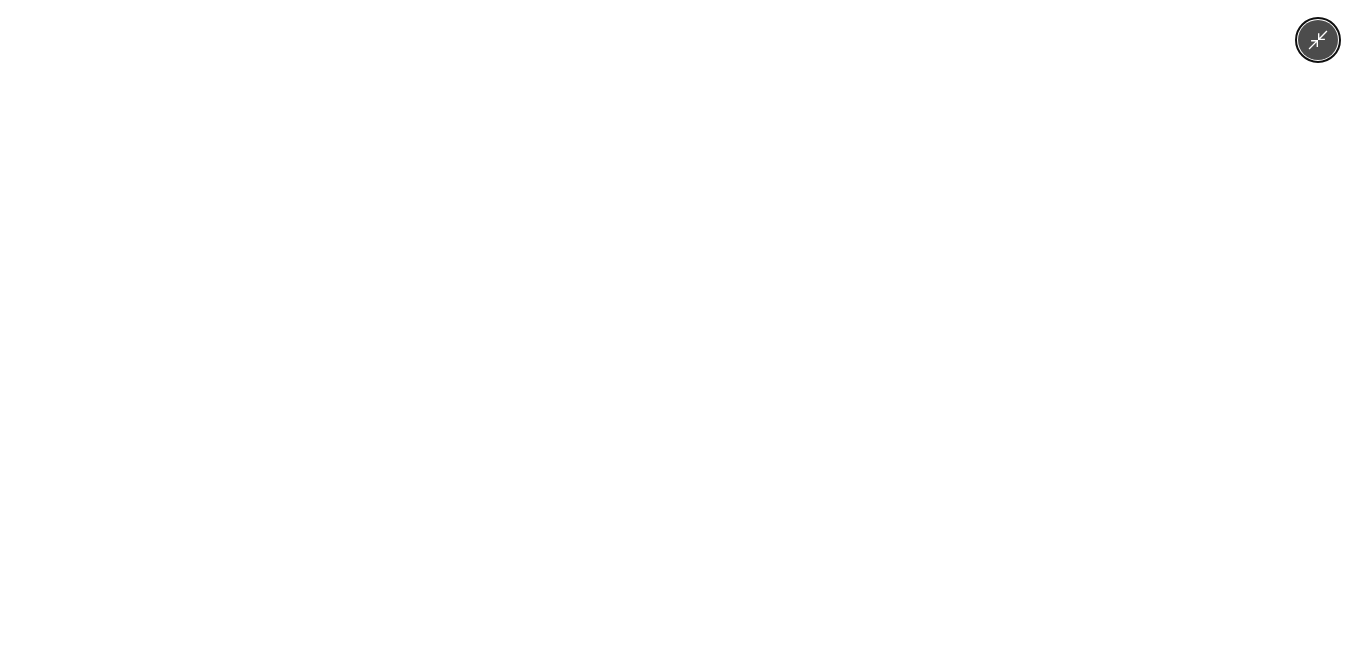 click at bounding box center (679, 325) 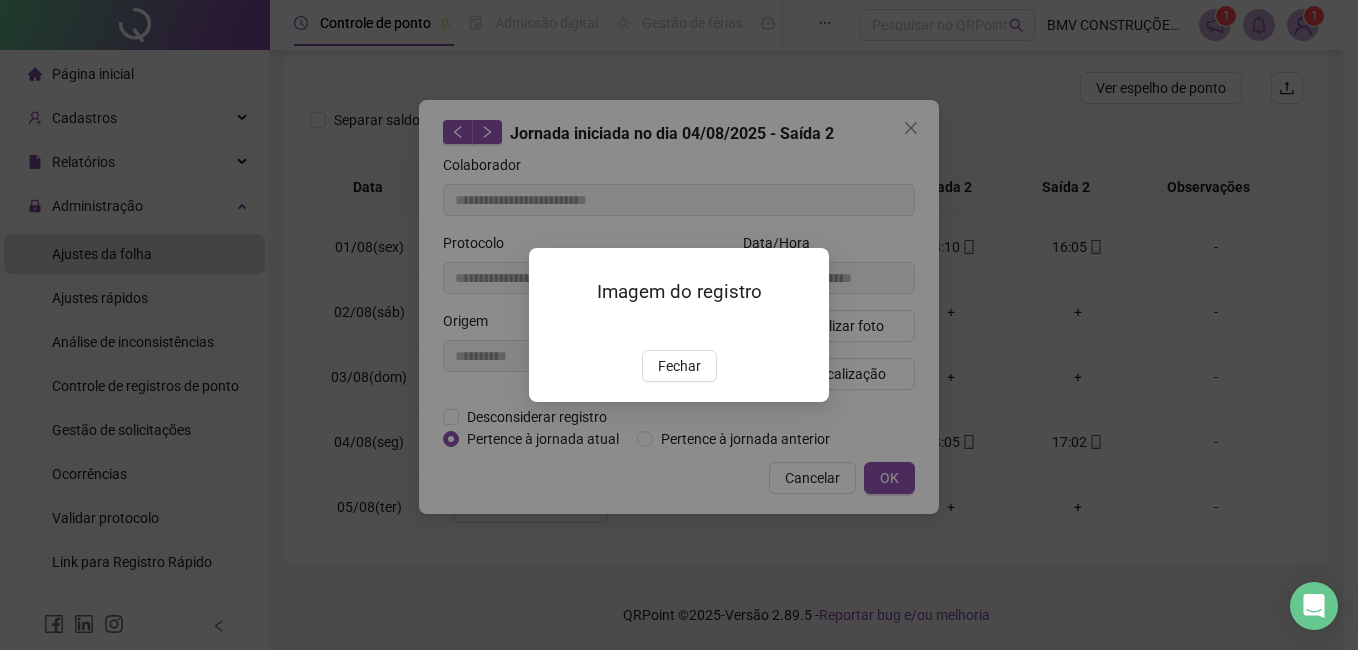 drag, startPoint x: 668, startPoint y: 485, endPoint x: 683, endPoint y: 484, distance: 15.033297 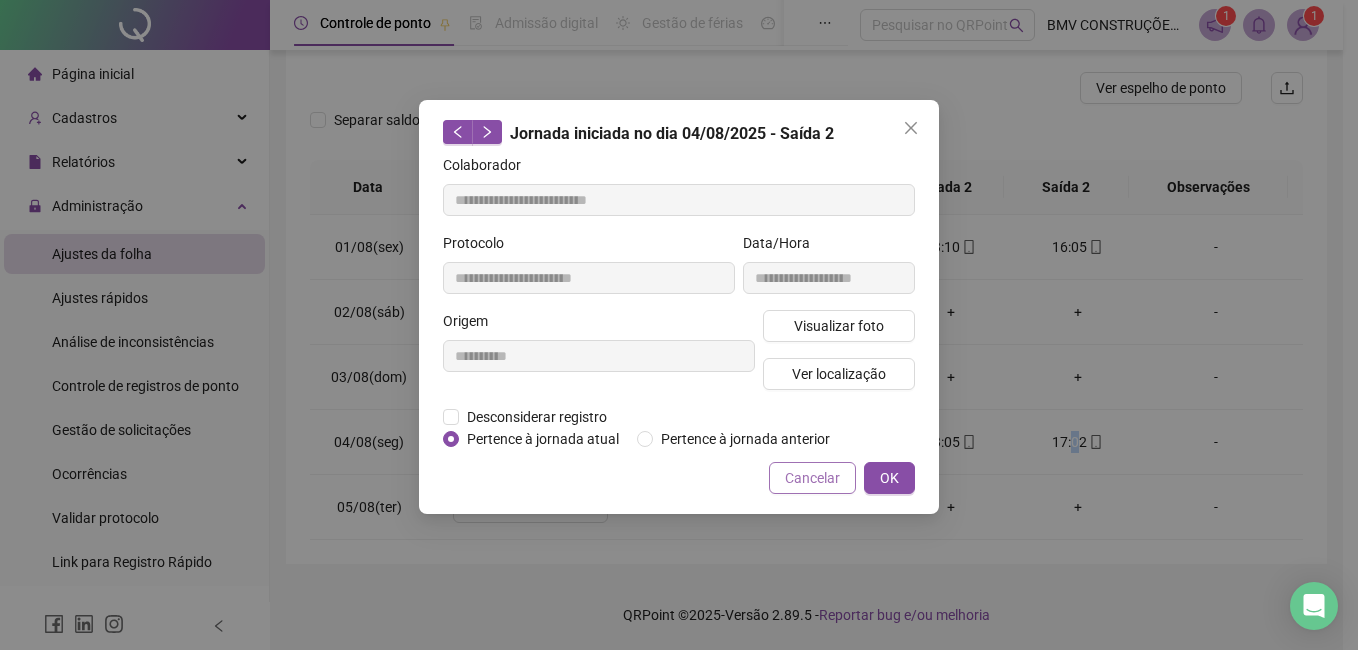 click on "Cancelar" at bounding box center [812, 478] 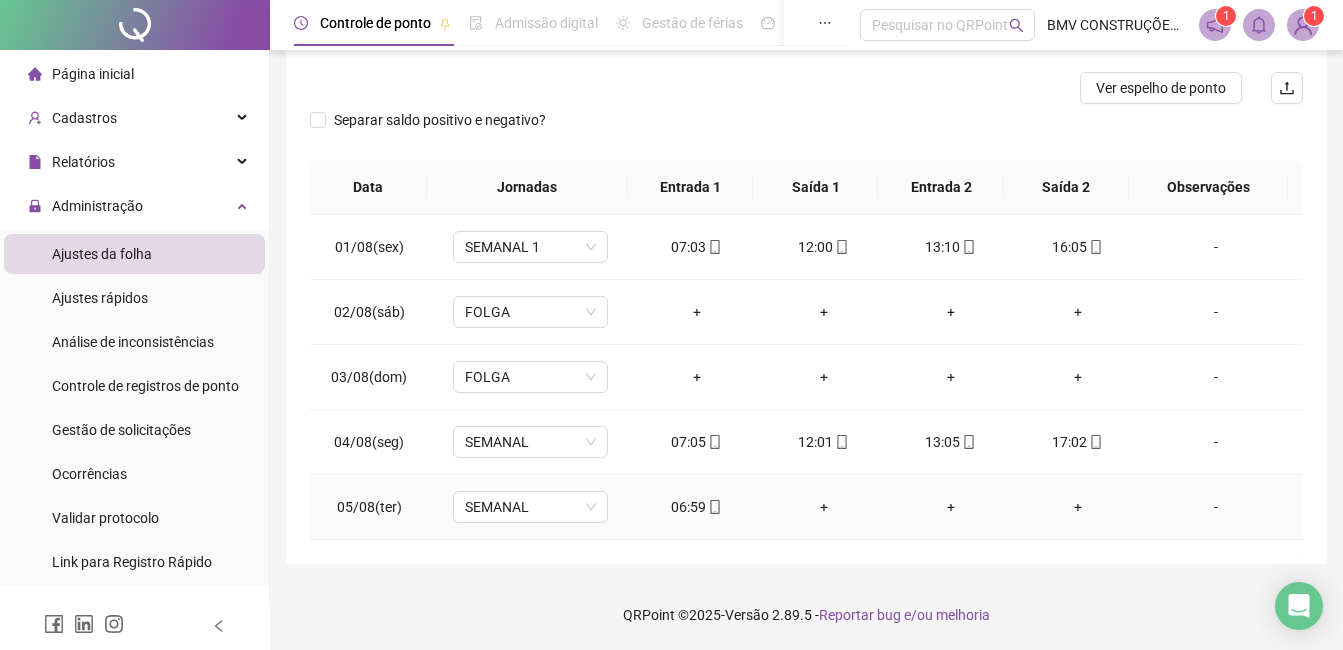 click on "06:59" at bounding box center (696, 507) 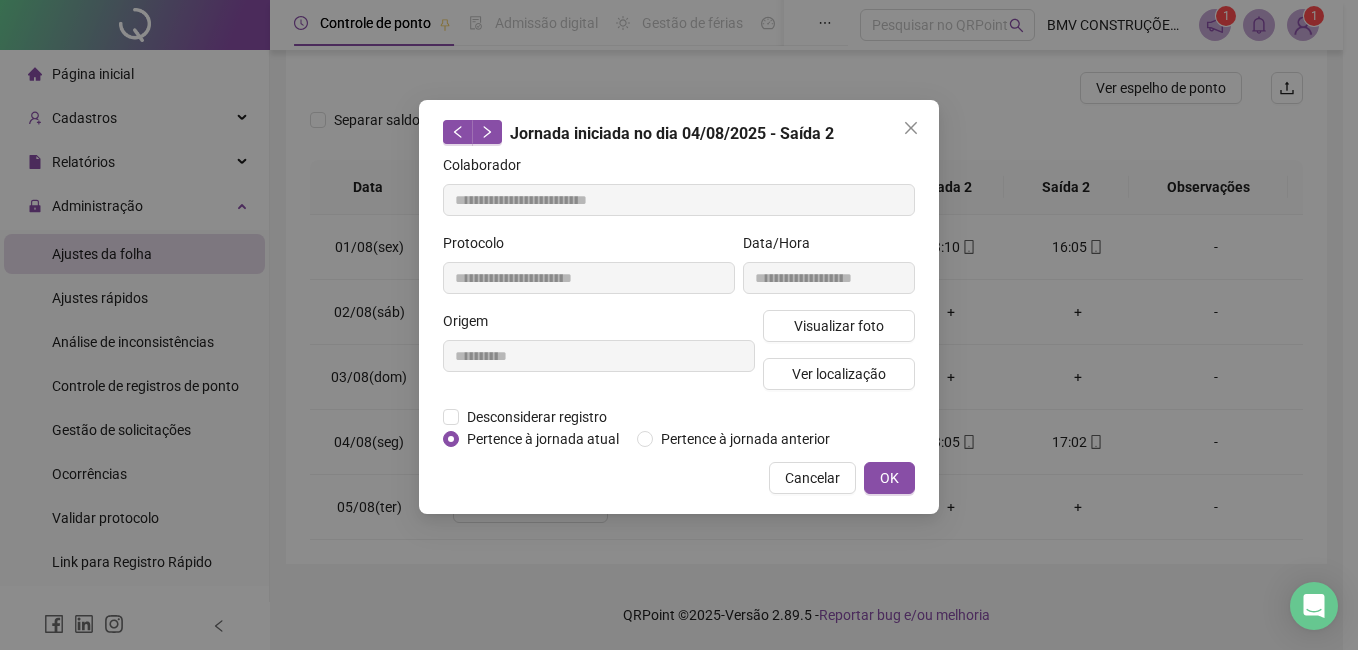 type on "**********" 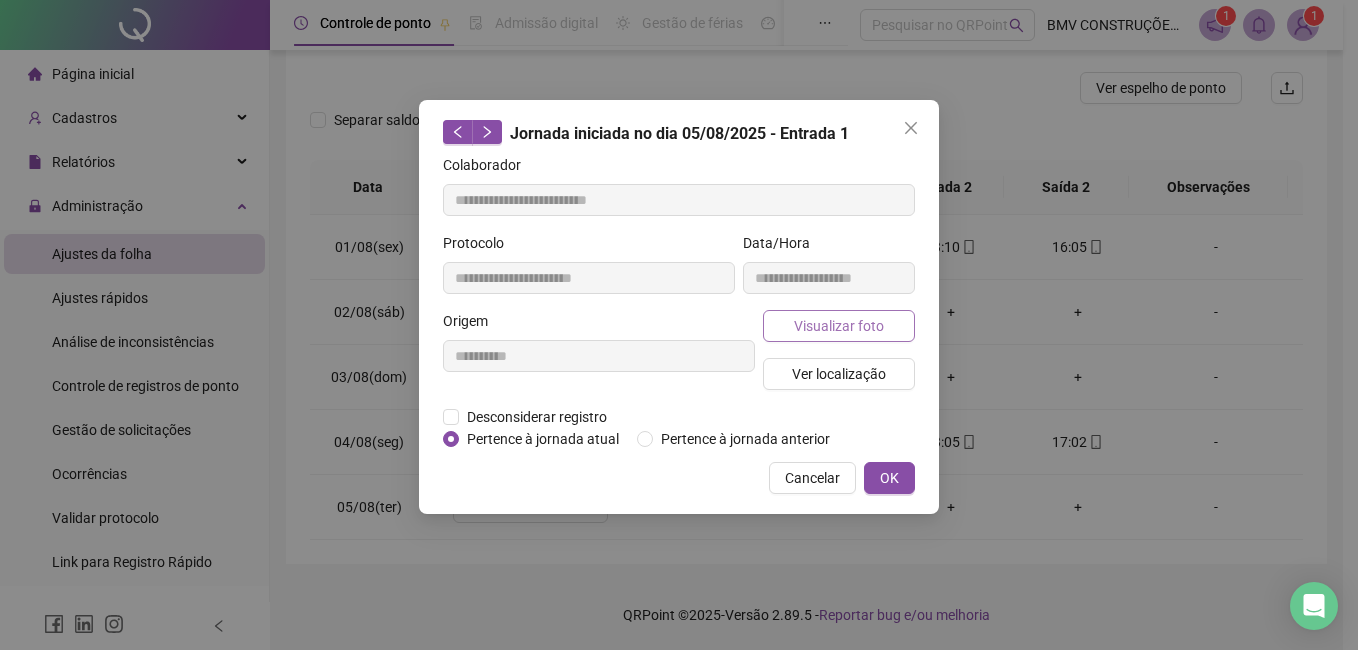 click on "Visualizar foto" at bounding box center (839, 326) 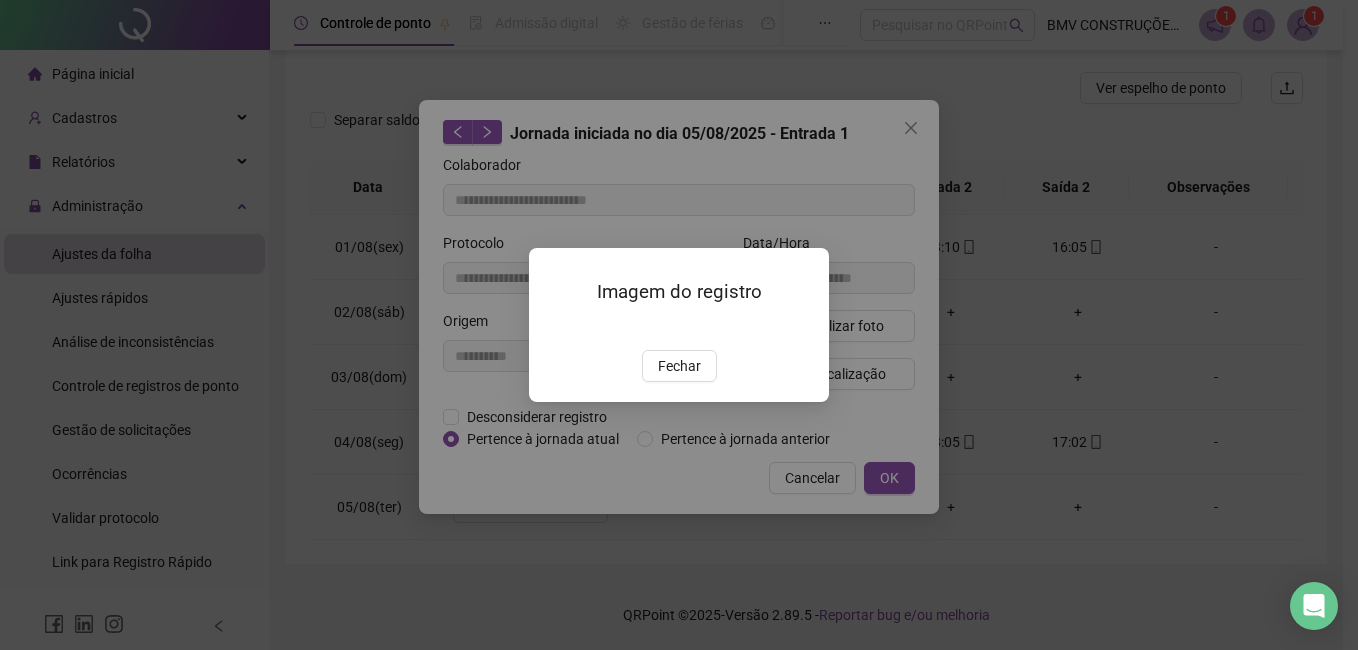 click at bounding box center [553, 328] 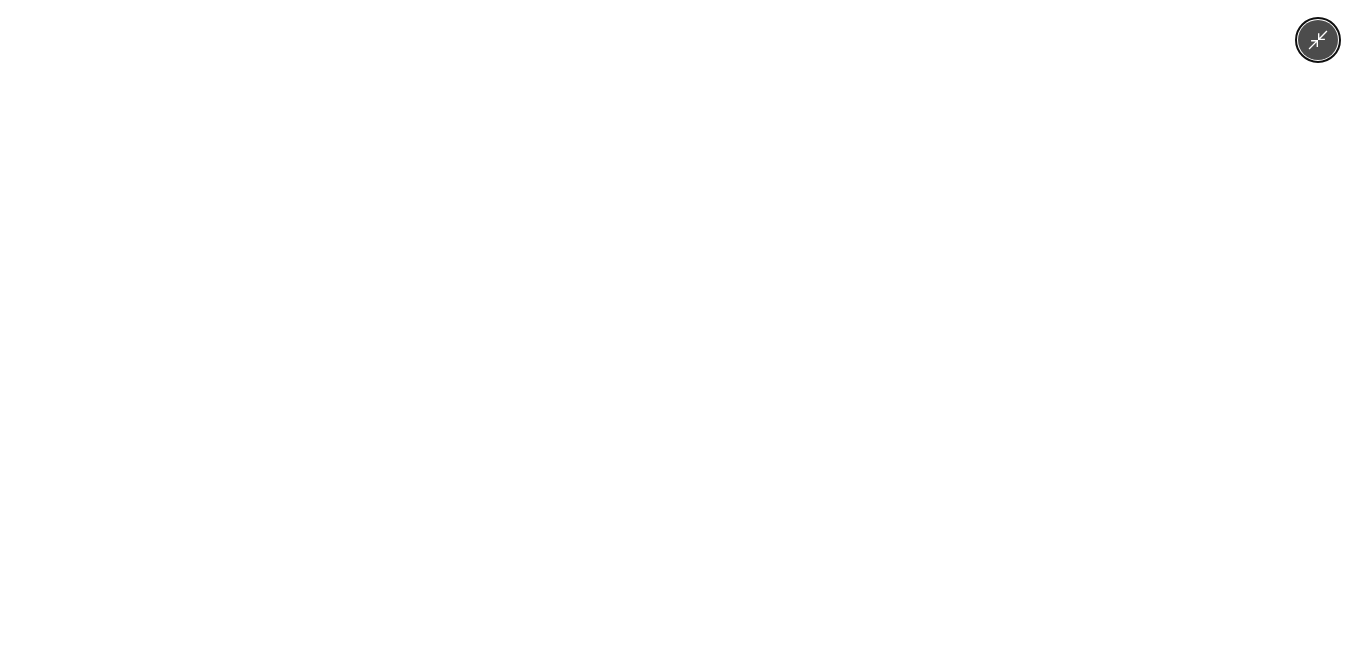 click at bounding box center (679, 325) 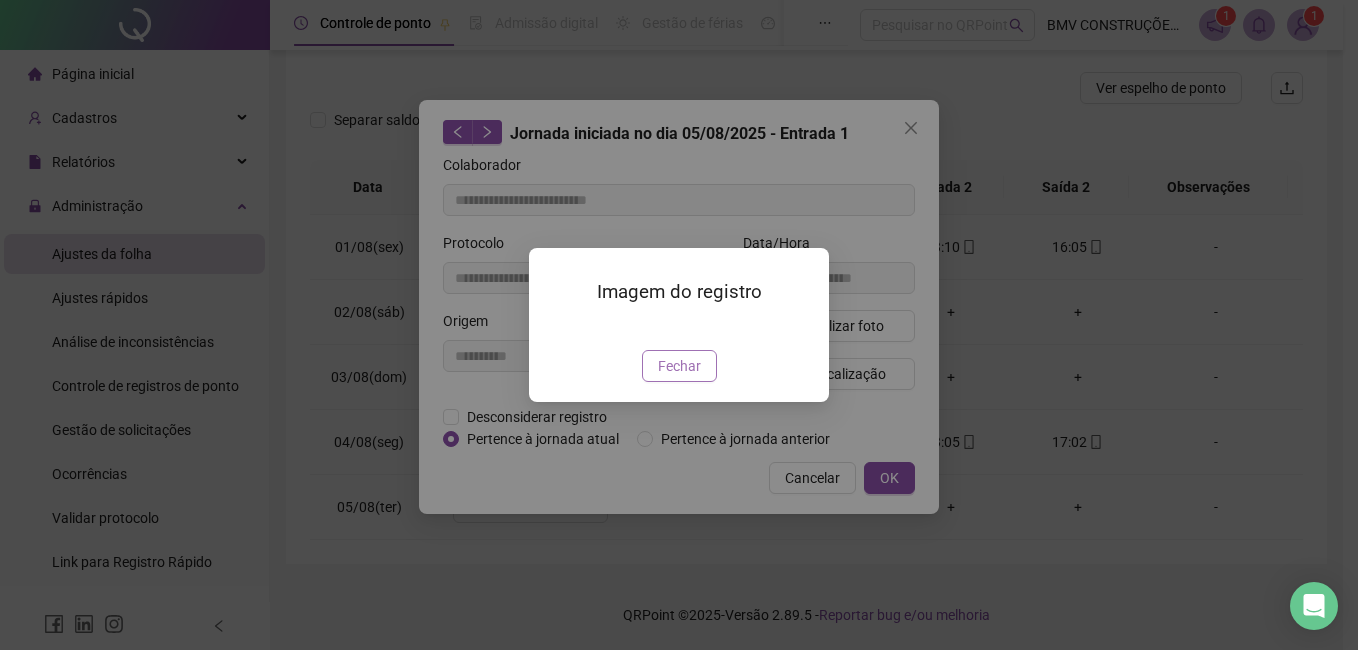 drag, startPoint x: 684, startPoint y: 454, endPoint x: 682, endPoint y: 481, distance: 27.073973 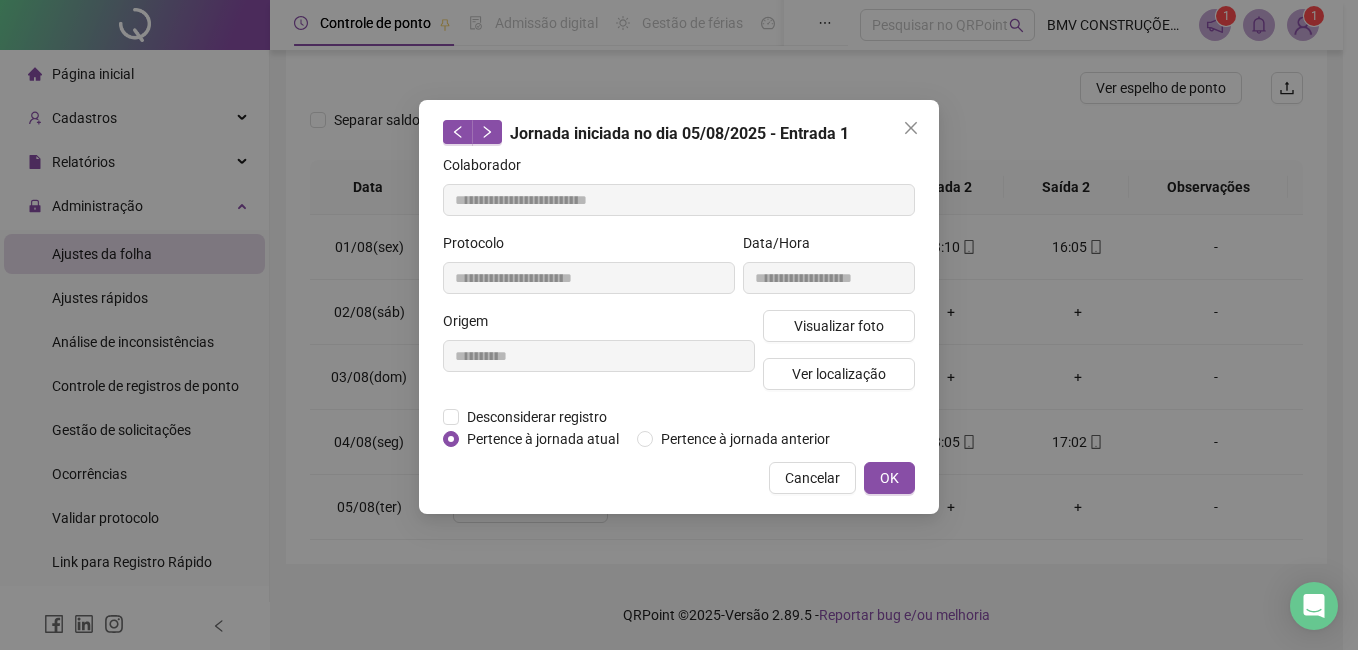 drag, startPoint x: 829, startPoint y: 463, endPoint x: 740, endPoint y: 500, distance: 96.38464 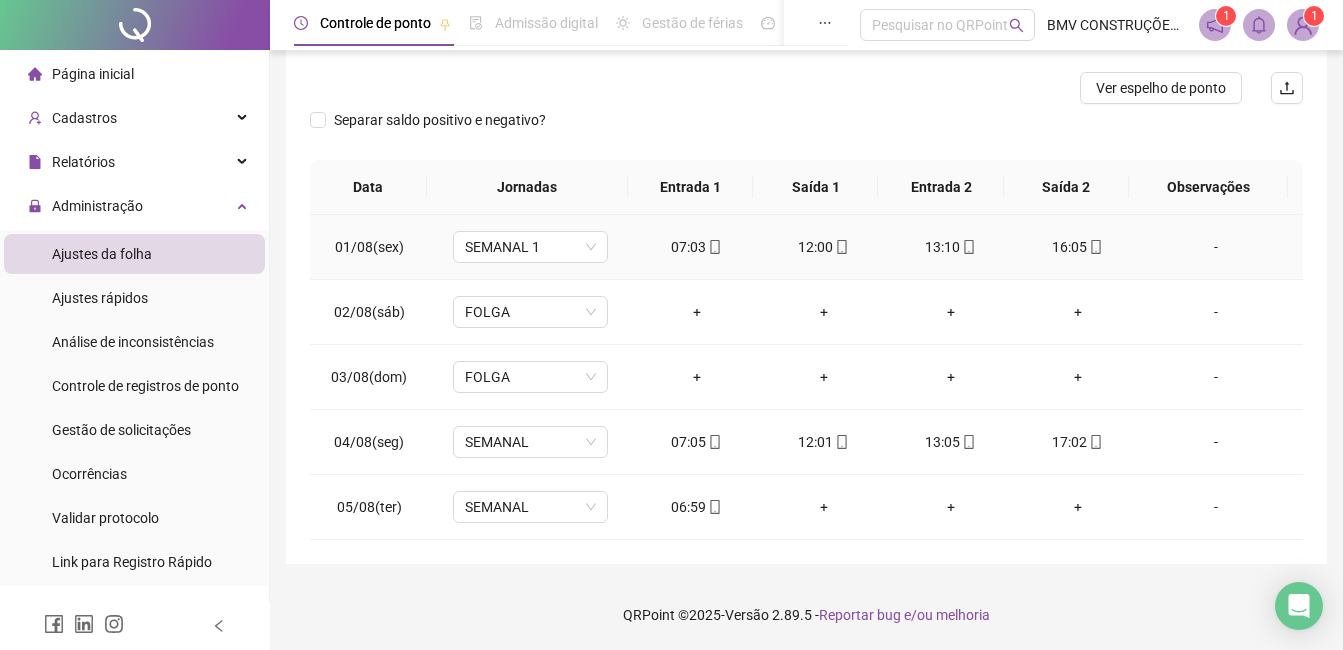 click on "07:03" at bounding box center [696, 247] 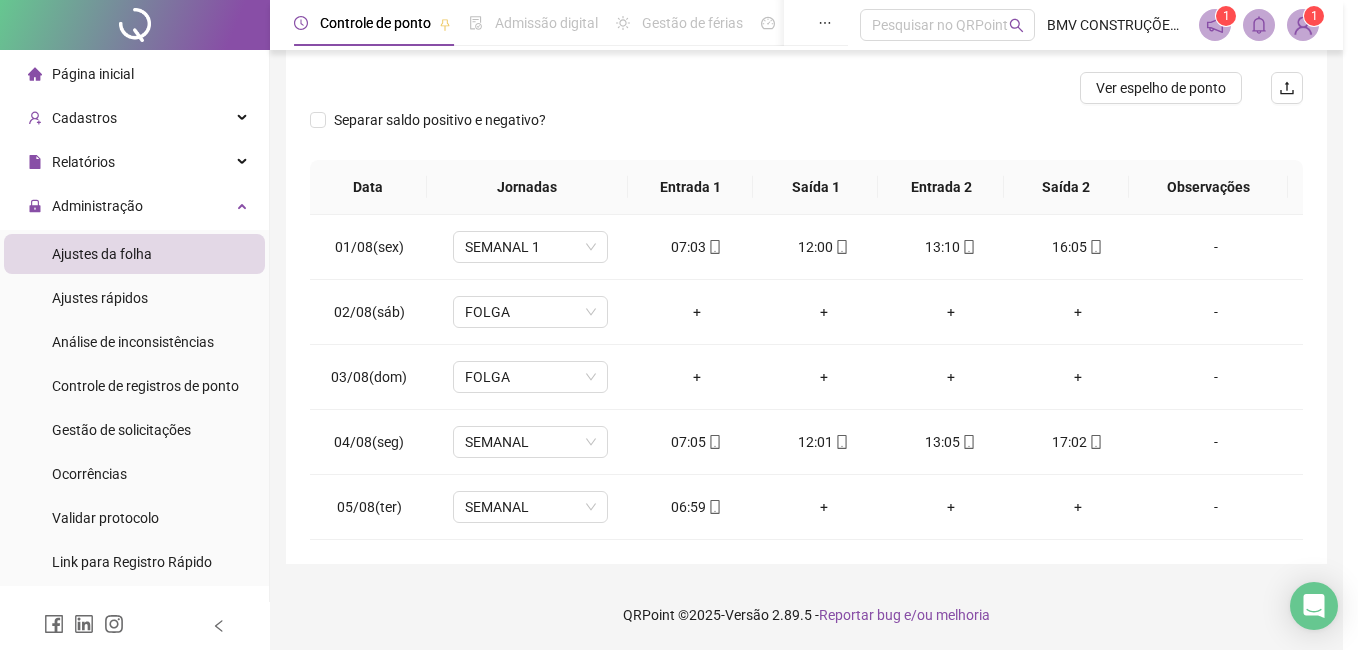 type on "**********" 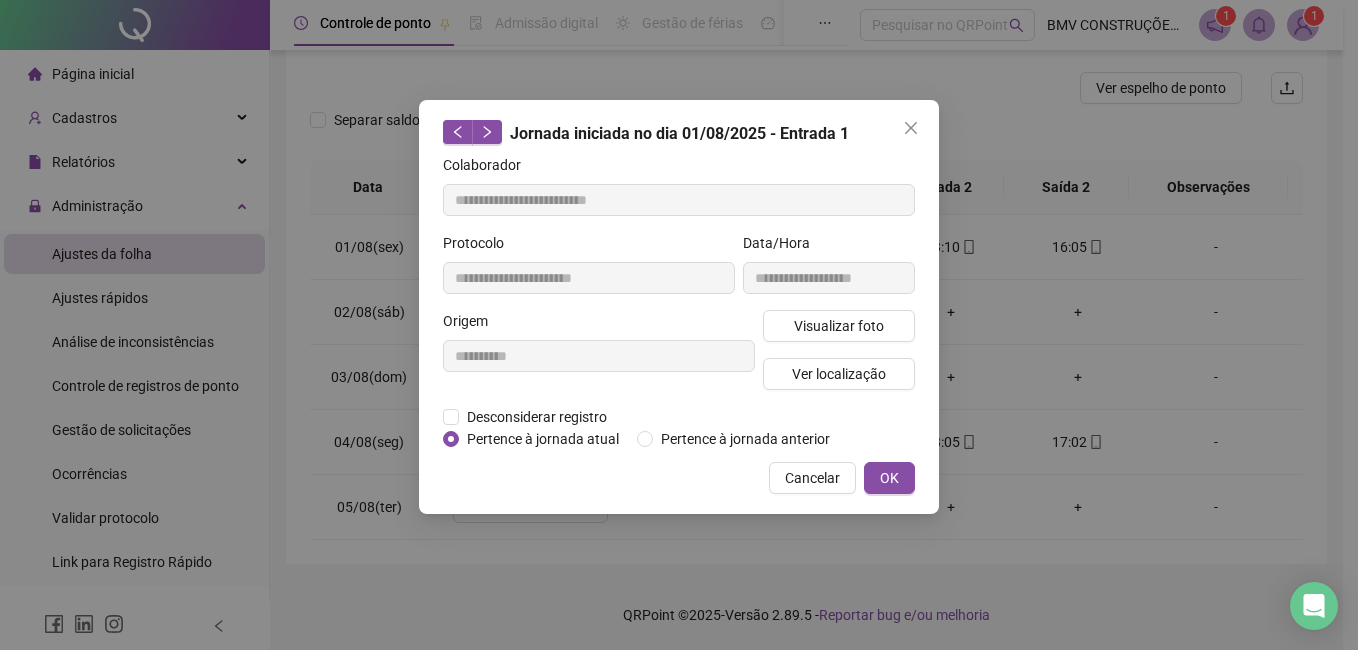 click on "Visualizar foto Ver localização" at bounding box center (839, 358) 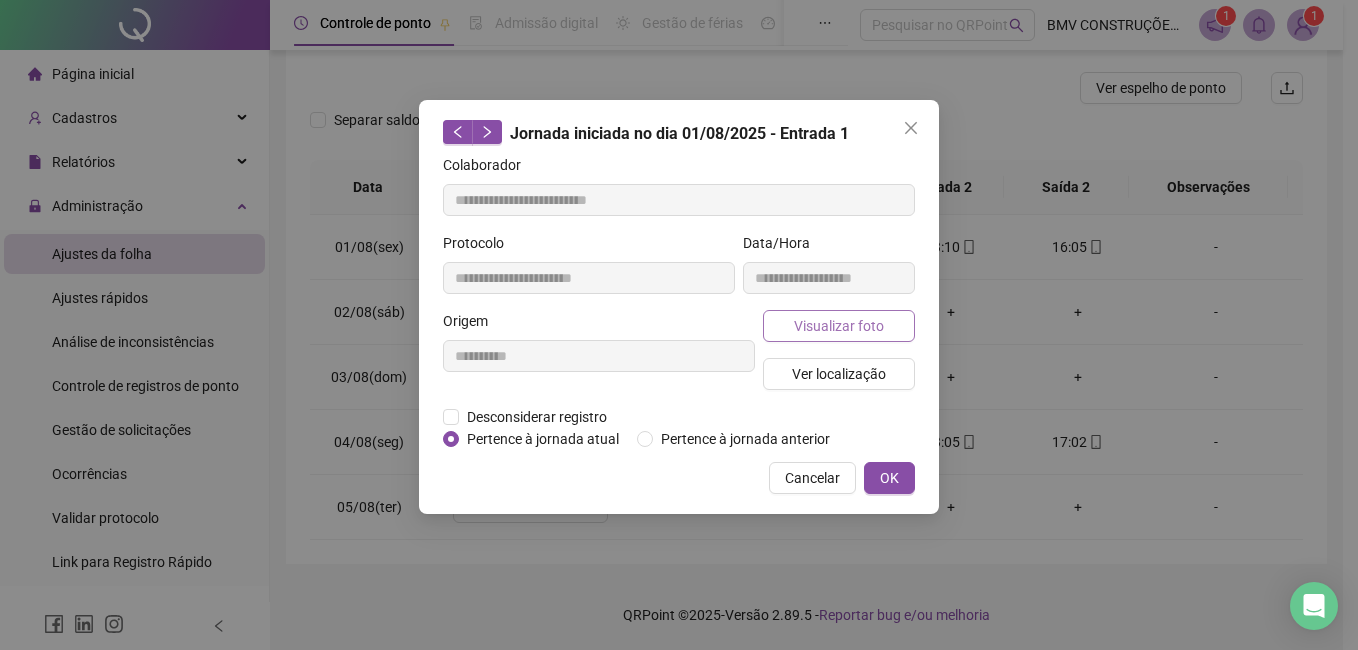 click on "Visualizar foto" at bounding box center [839, 326] 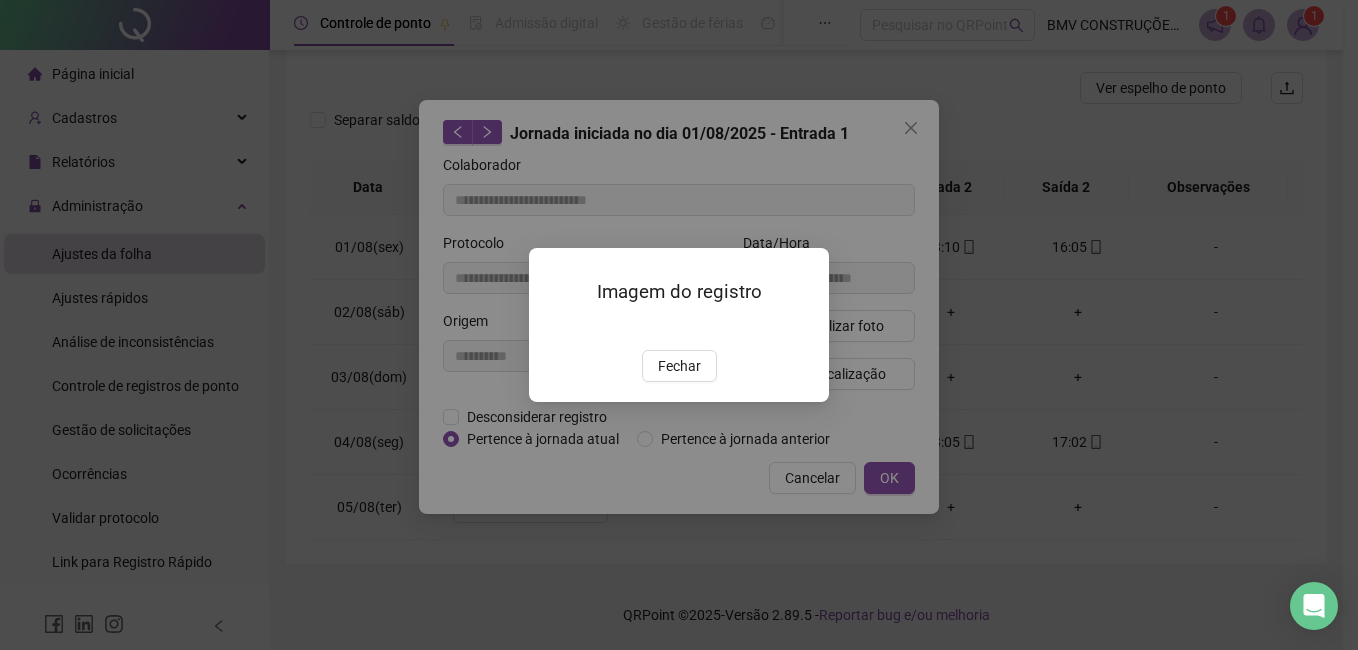 click on "Imagem do registro Fechar" at bounding box center (679, 324) 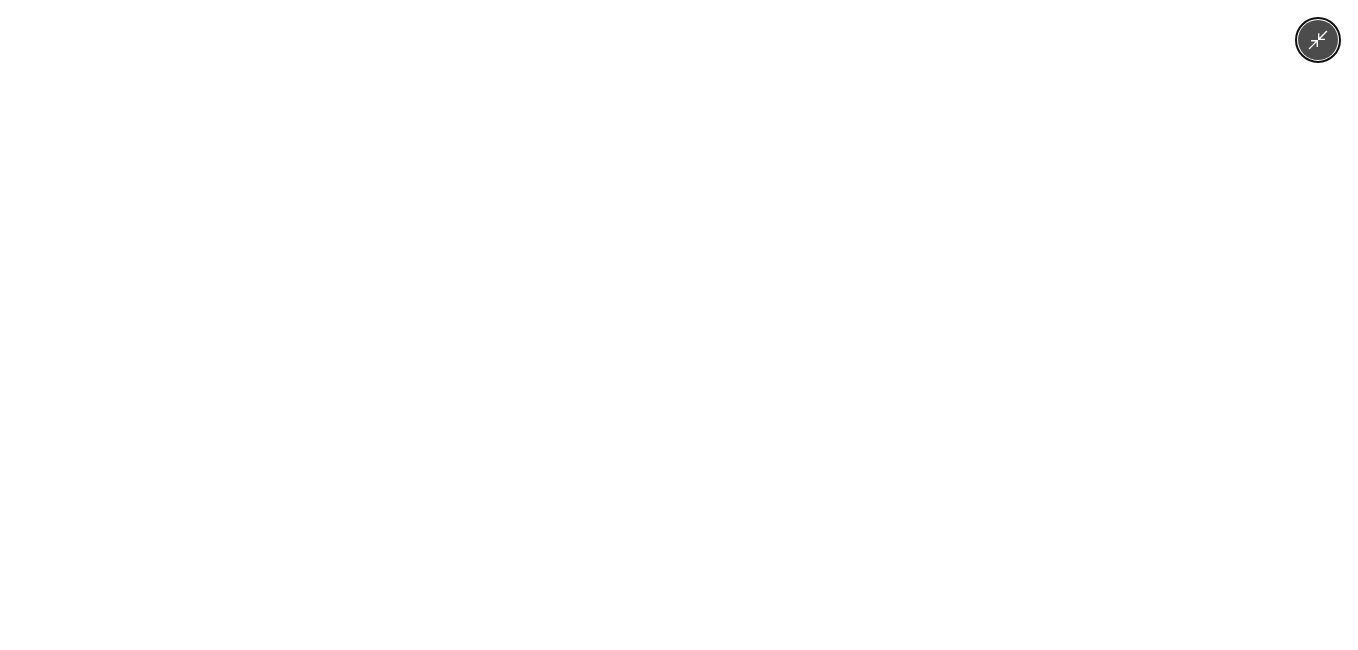 click at bounding box center [679, 325] 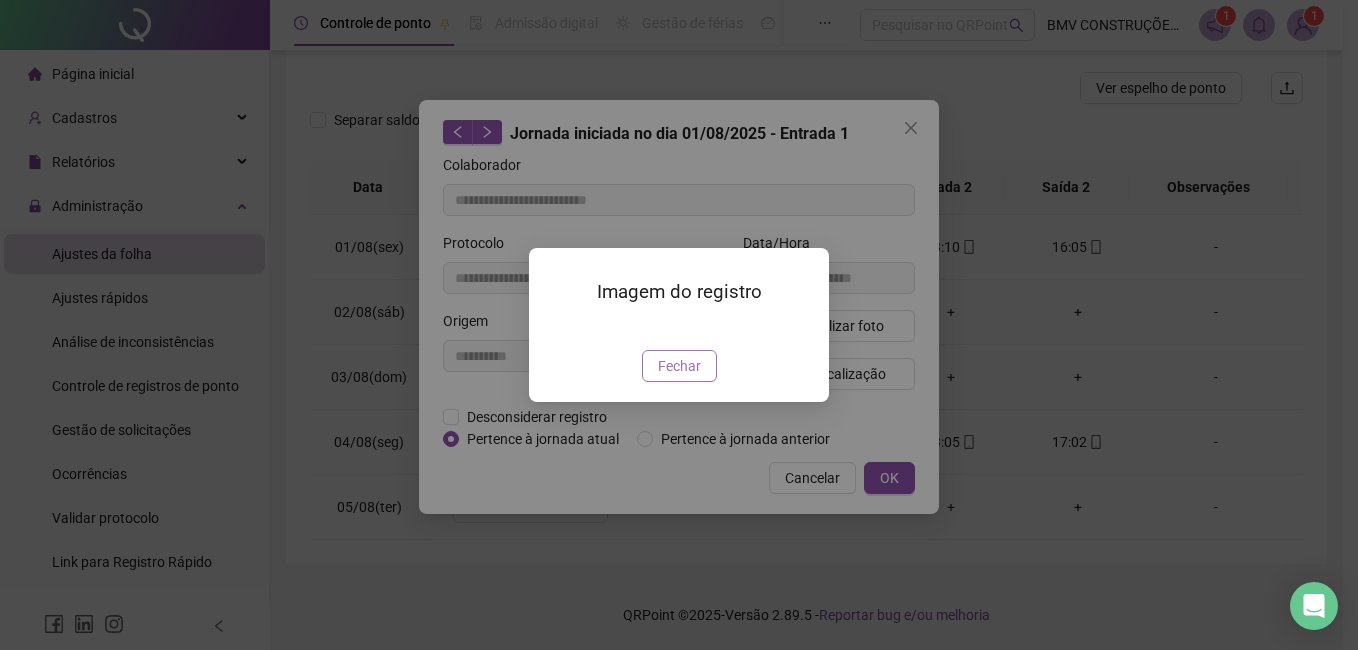 click on "Fechar" at bounding box center [679, 366] 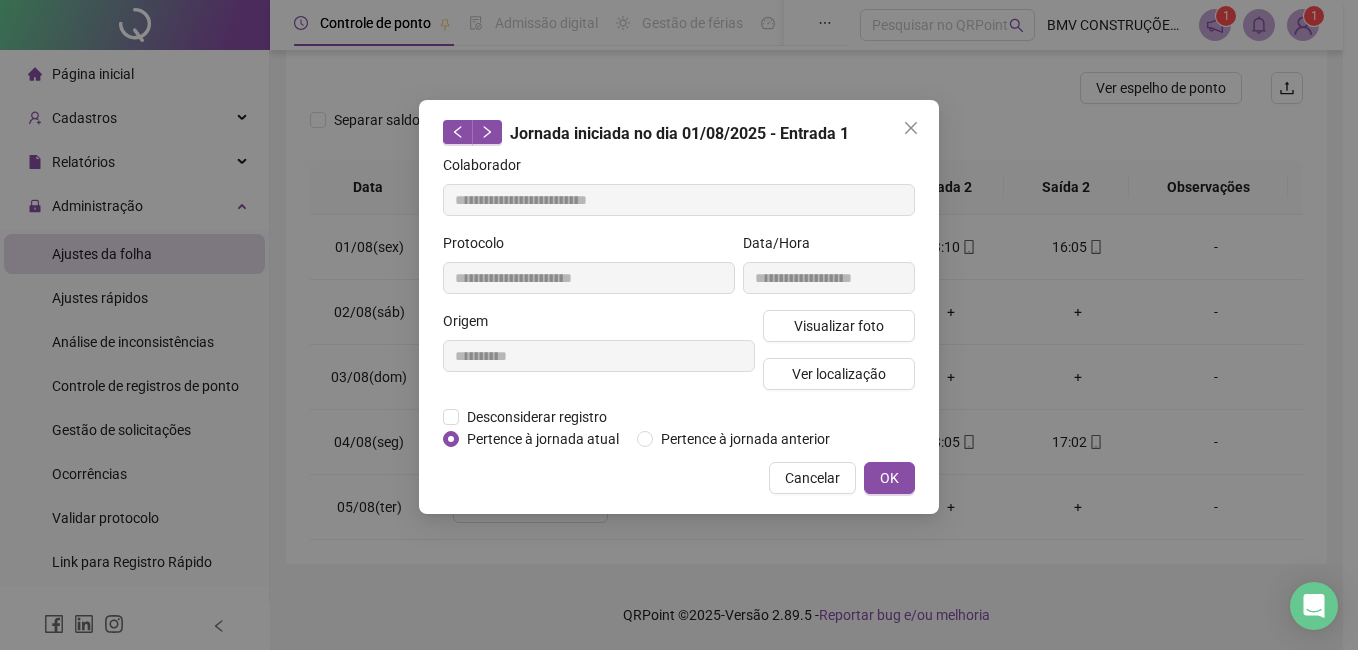 drag, startPoint x: 784, startPoint y: 463, endPoint x: 787, endPoint y: 474, distance: 11.401754 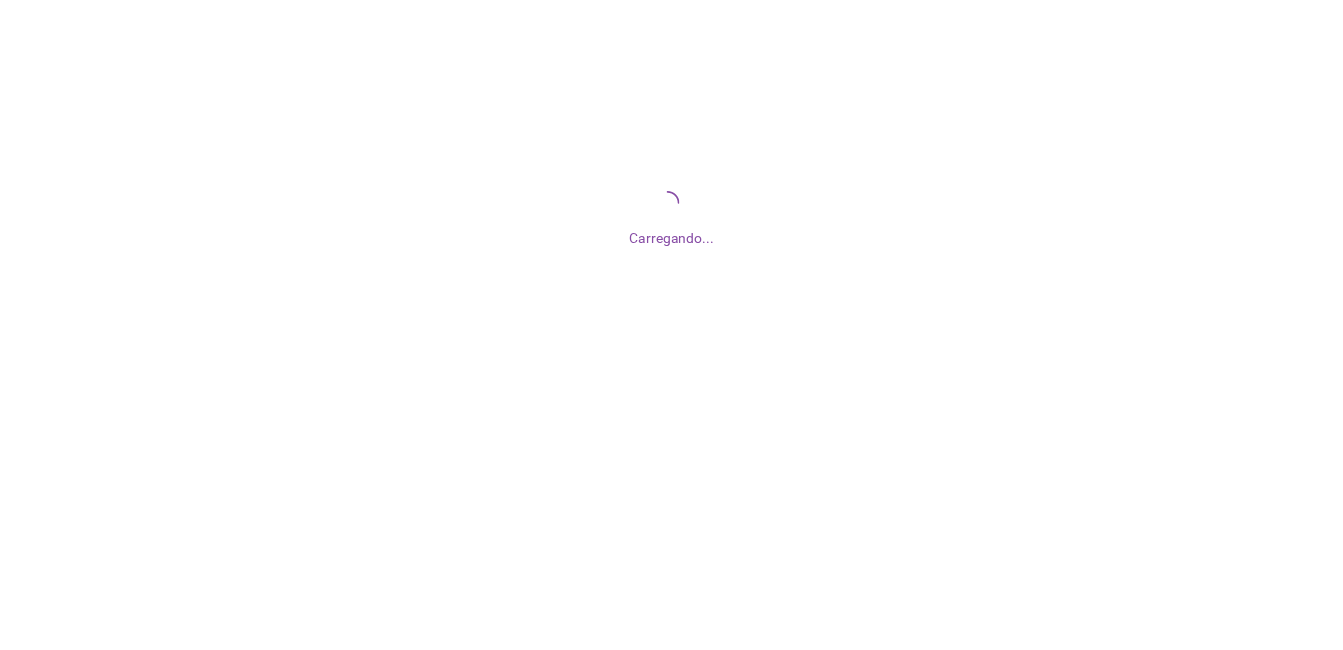 scroll, scrollTop: 0, scrollLeft: 0, axis: both 